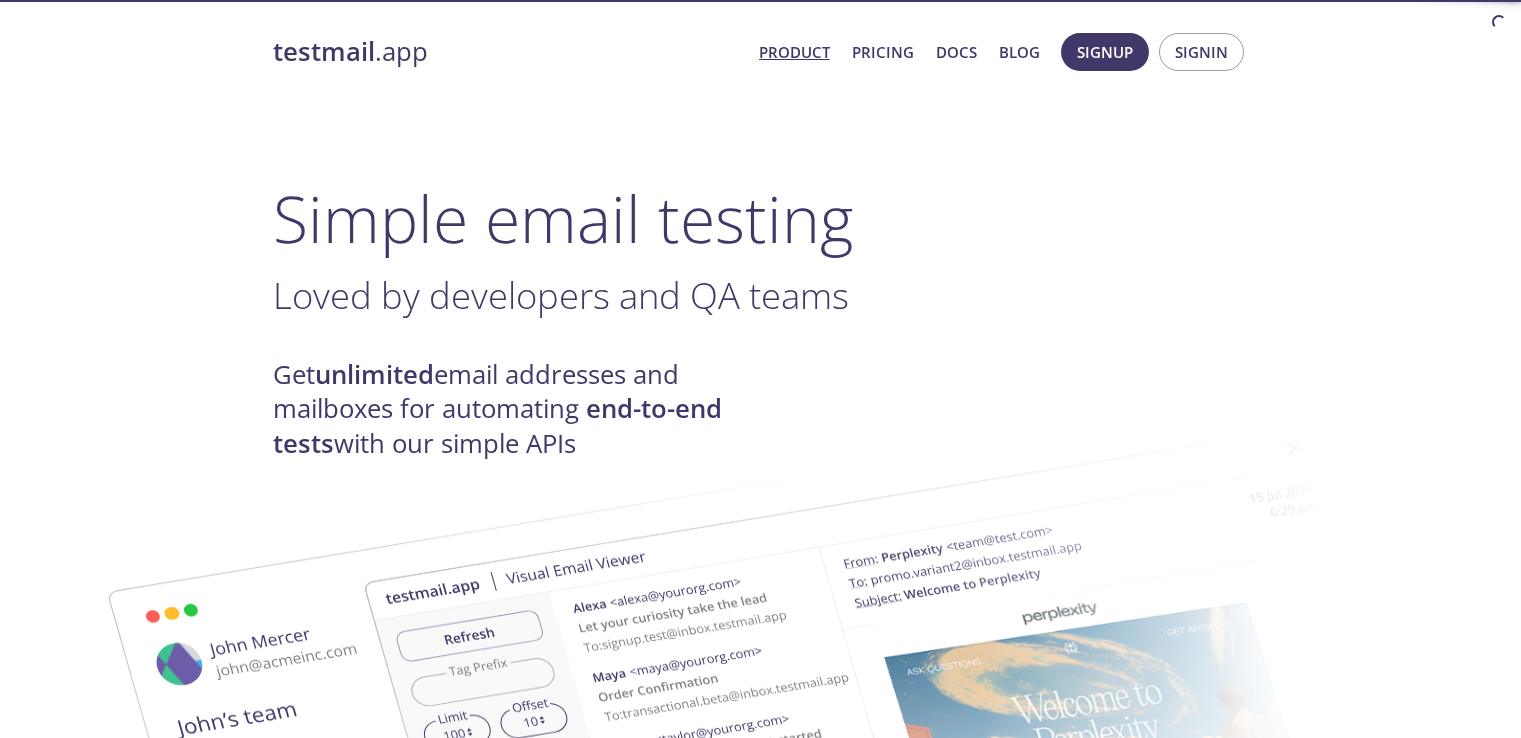 scroll, scrollTop: 0, scrollLeft: 0, axis: both 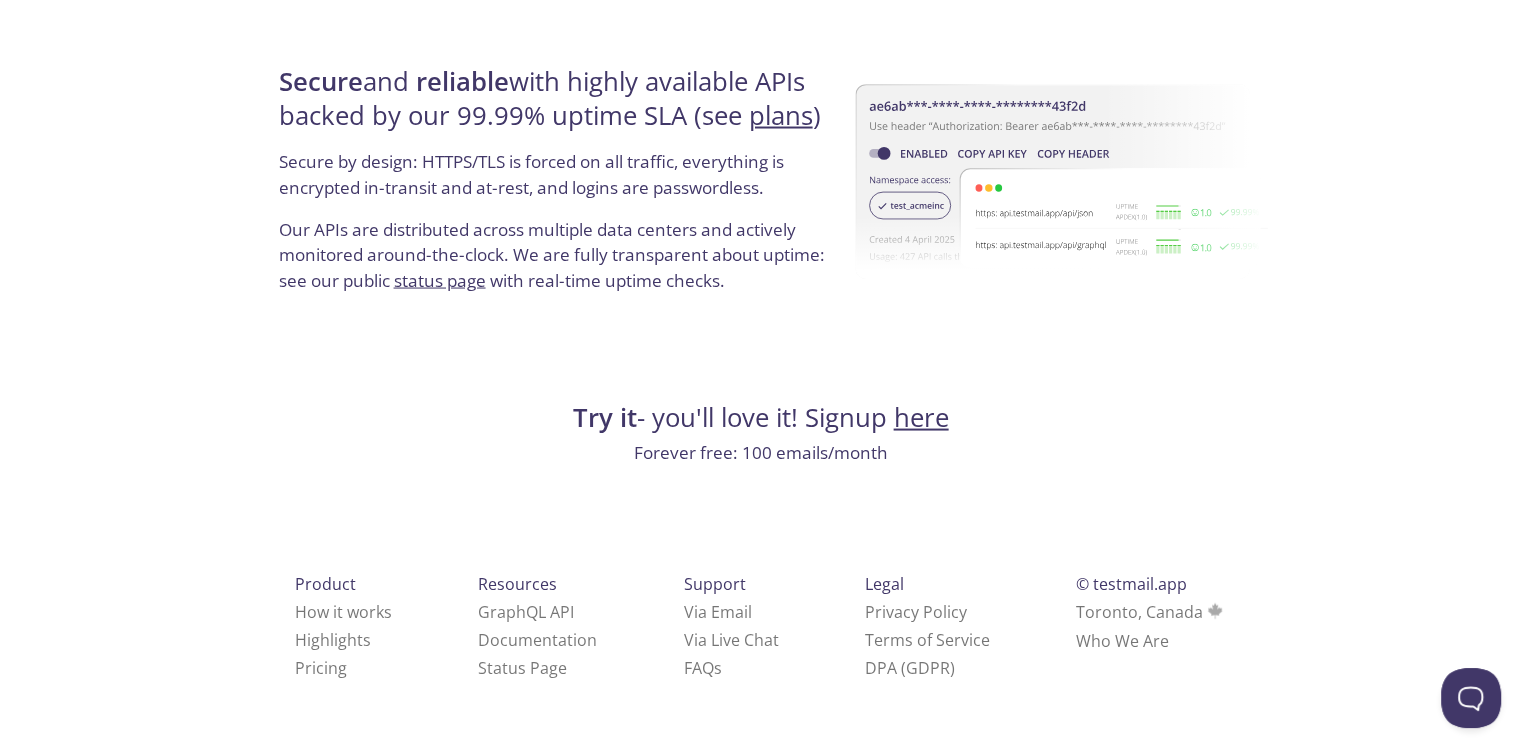click on "here" at bounding box center (921, 417) 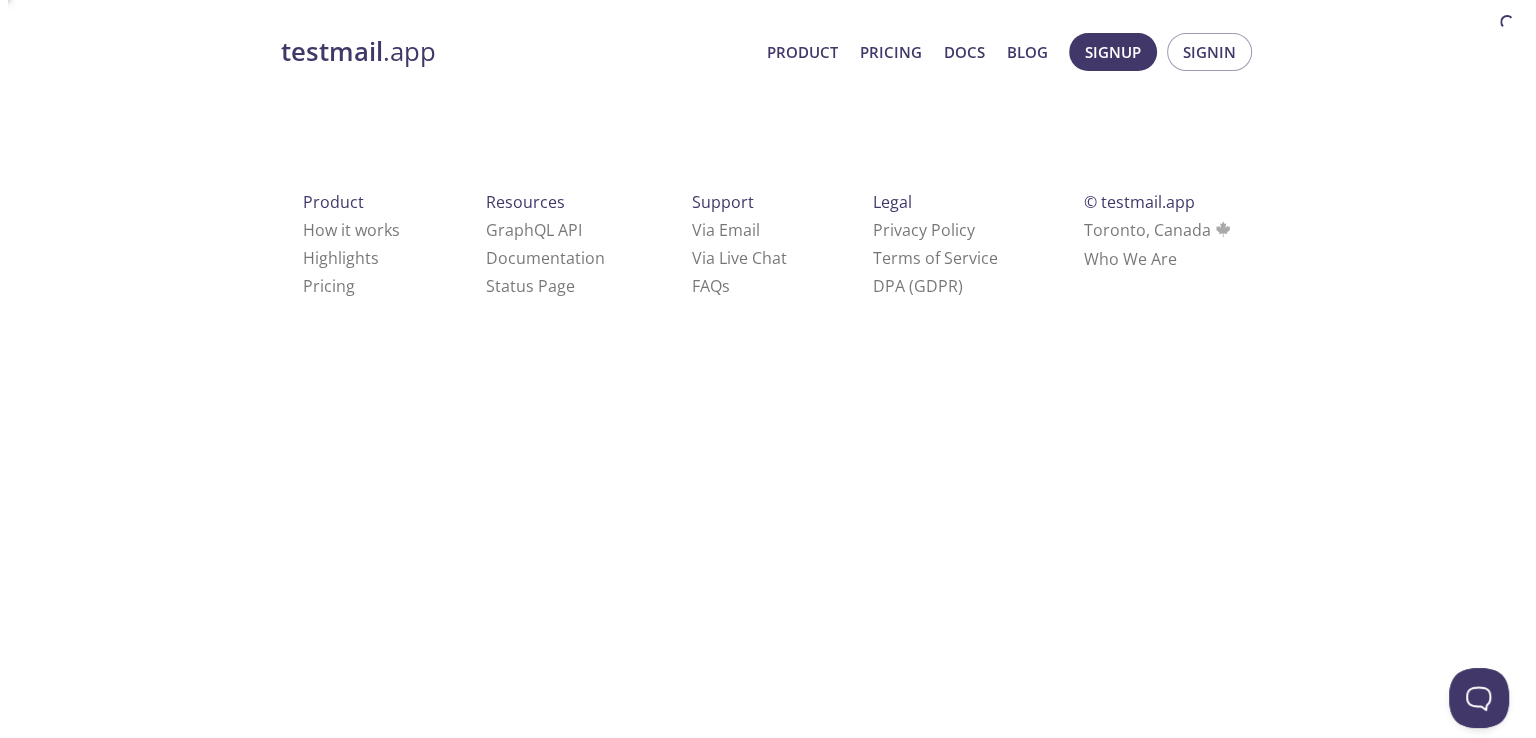 scroll, scrollTop: 0, scrollLeft: 0, axis: both 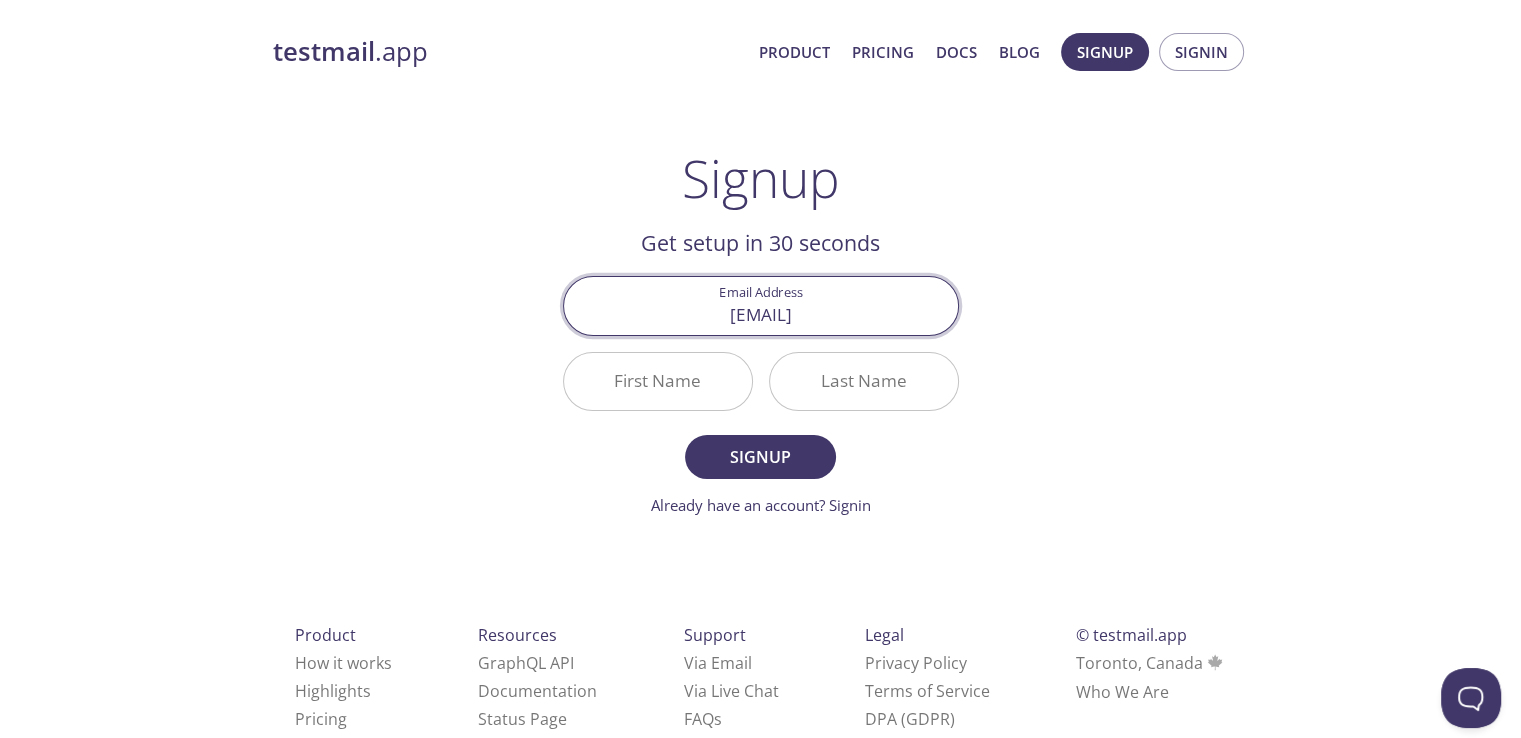 type on "[EMAIL]" 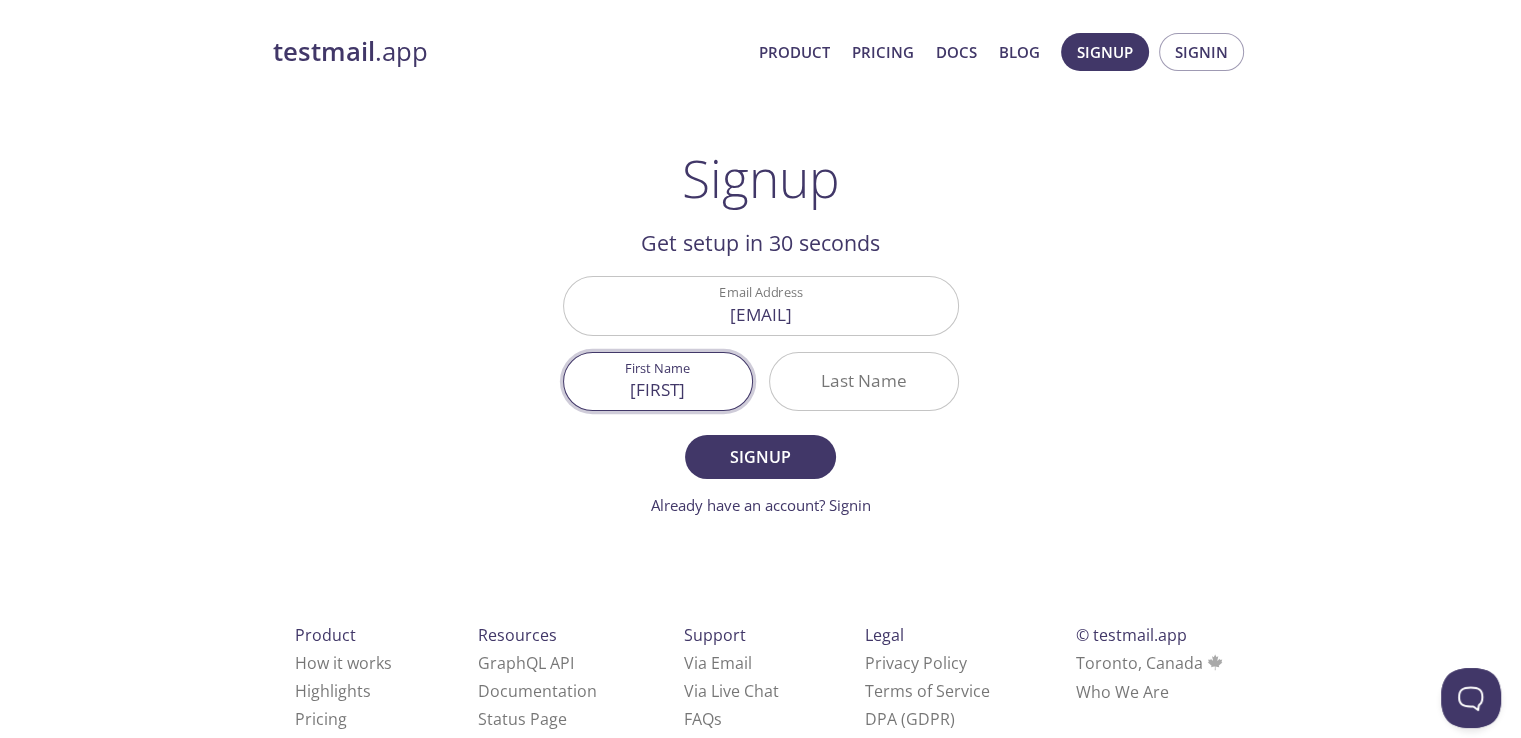 type on "[FIRST]" 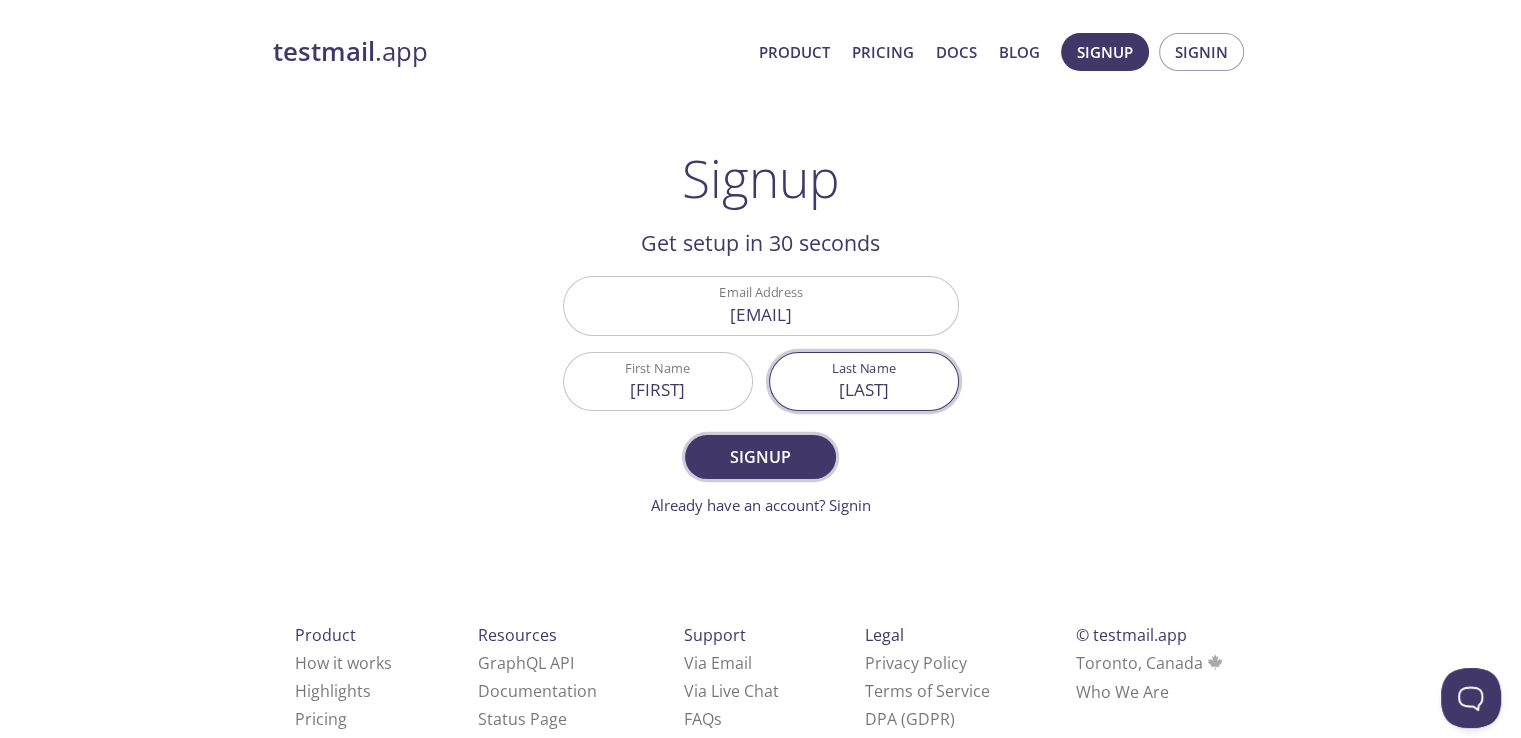 type on "[LAST]" 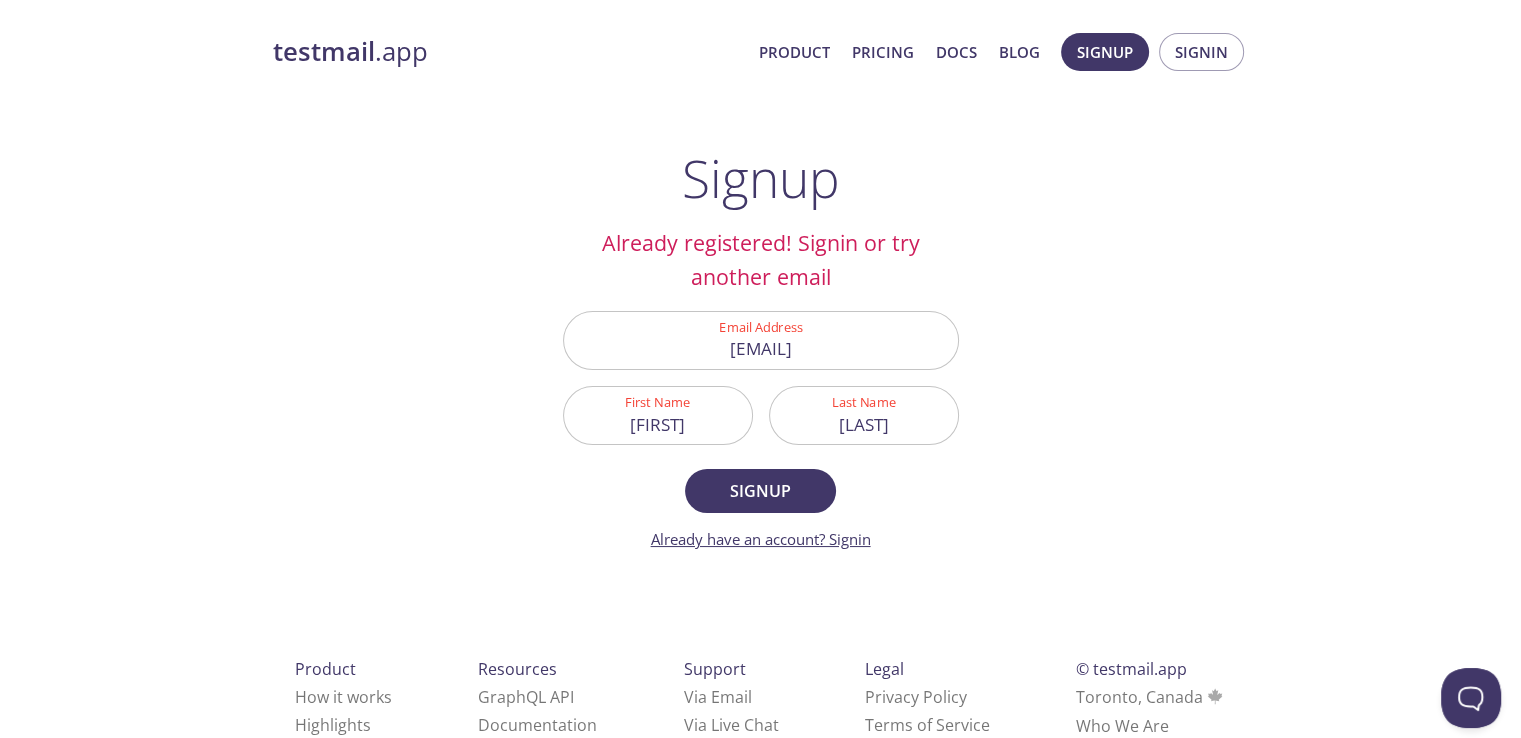 click on "Already have an account? Signin" at bounding box center (761, 539) 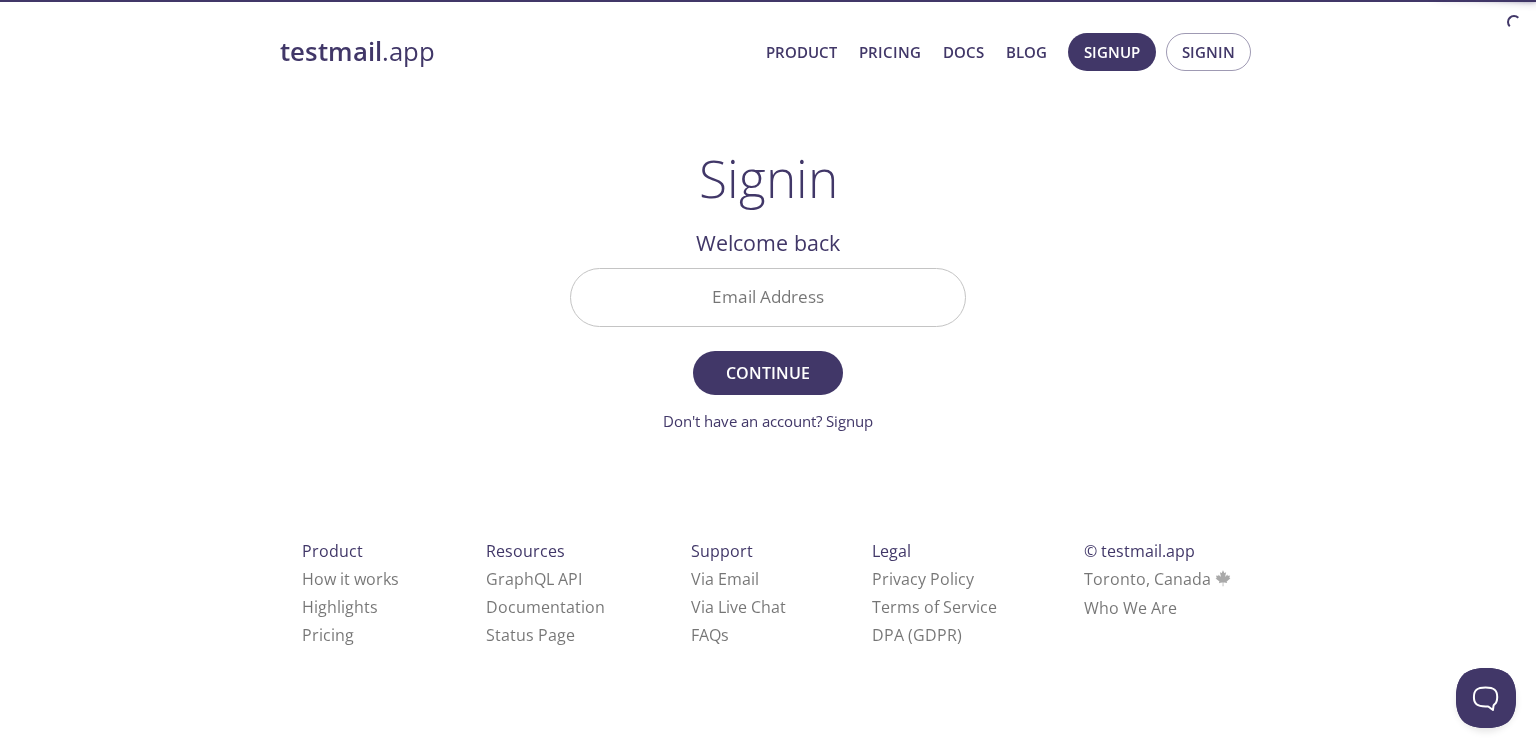 click on "Email Address" at bounding box center (768, 297) 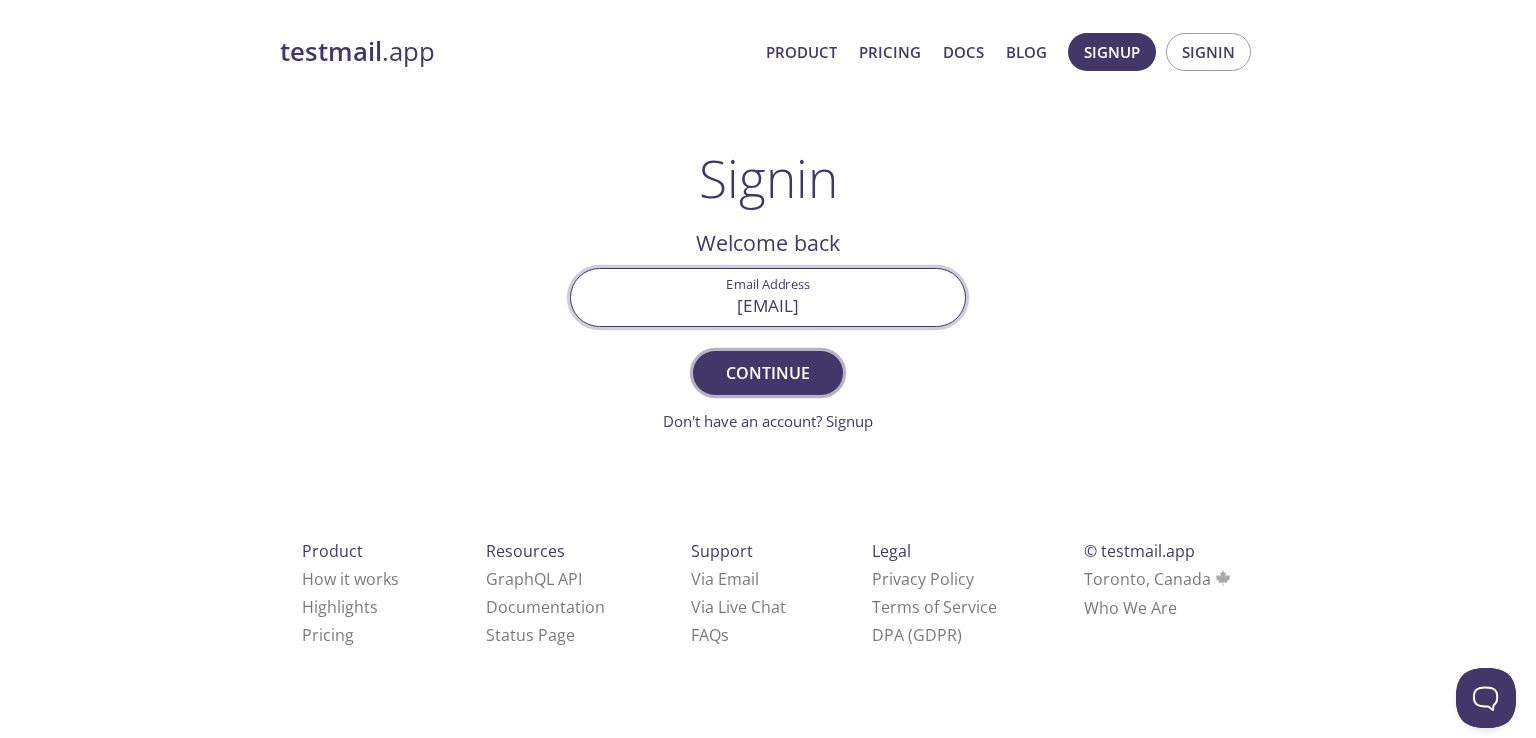type on "[EMAIL]" 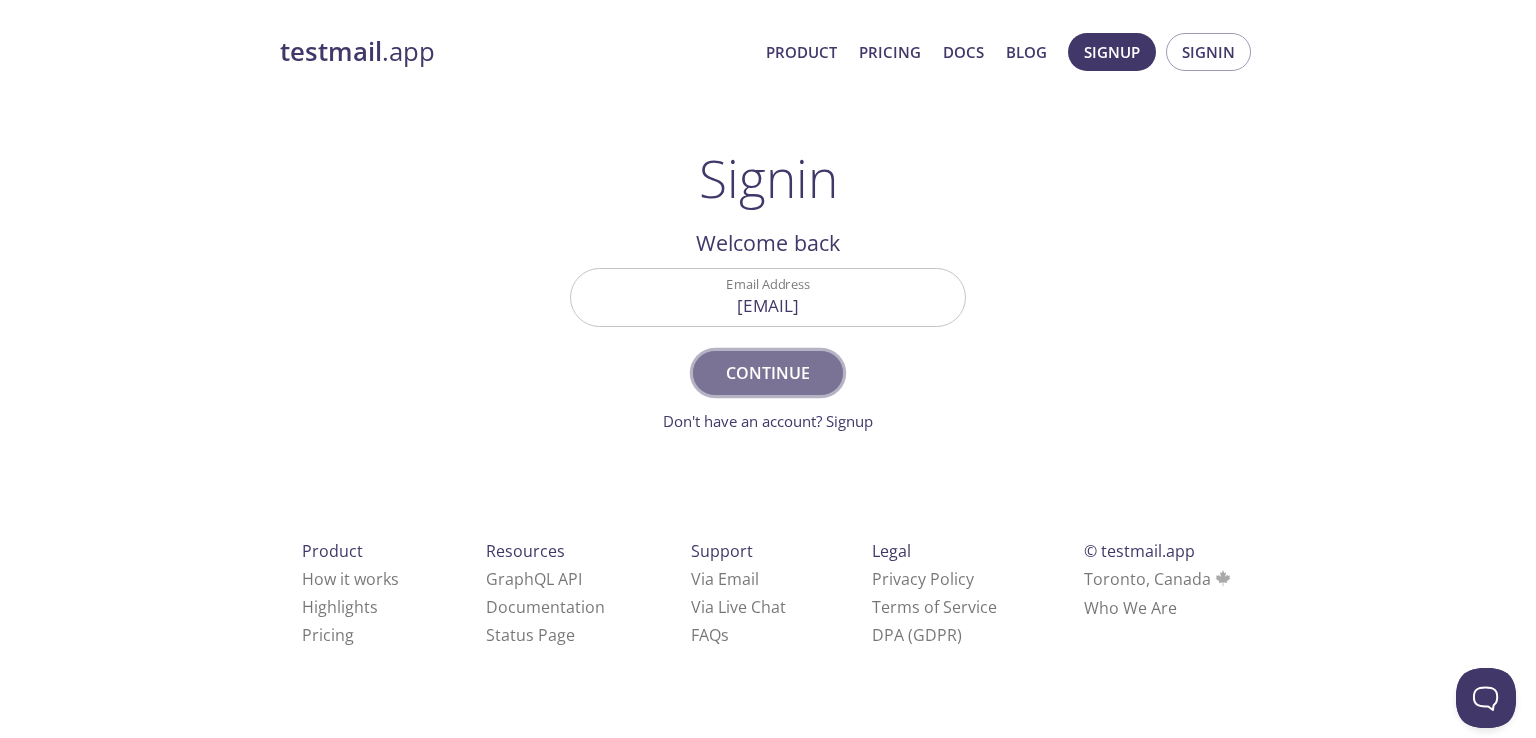 click on "Continue" at bounding box center (768, 373) 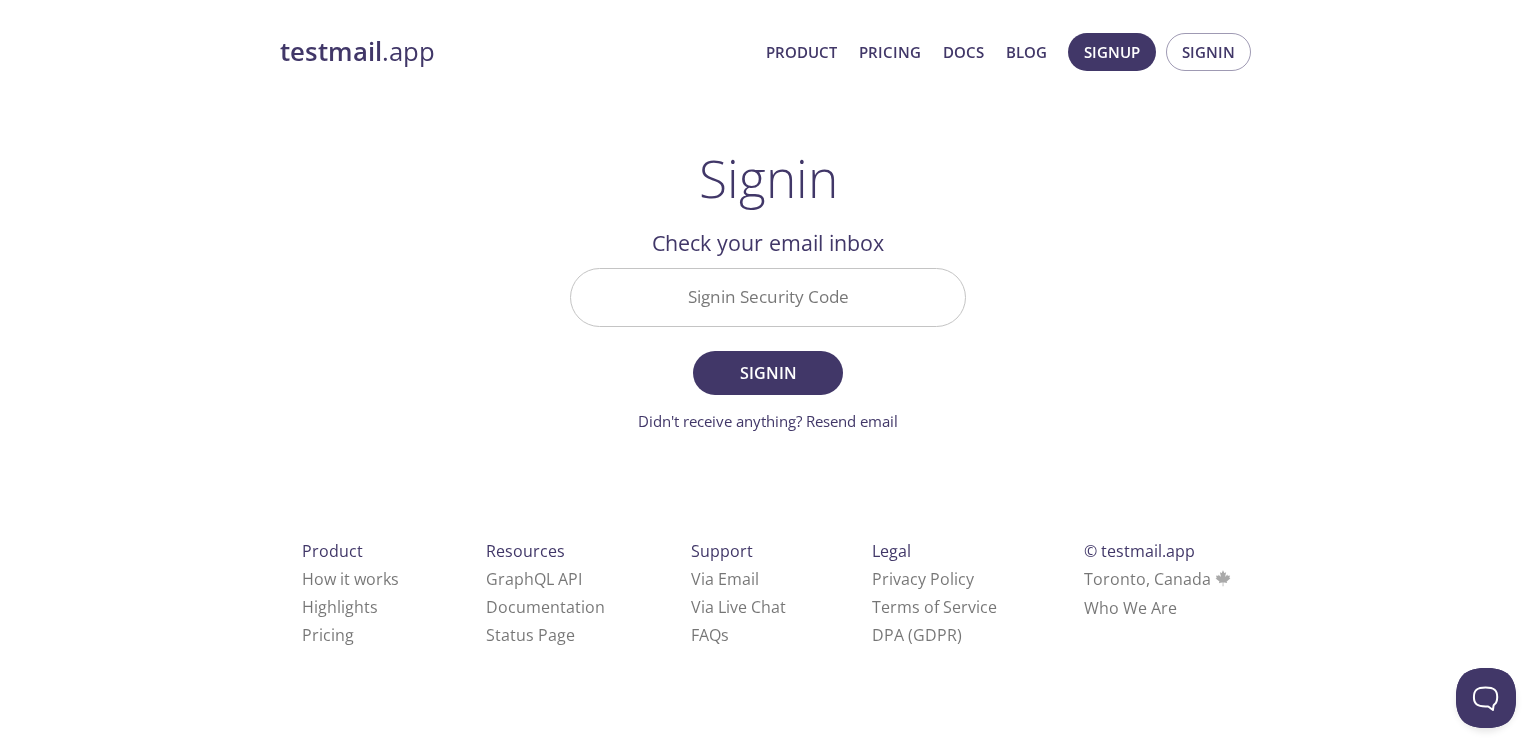 click on "Signin Security Code" at bounding box center [768, 297] 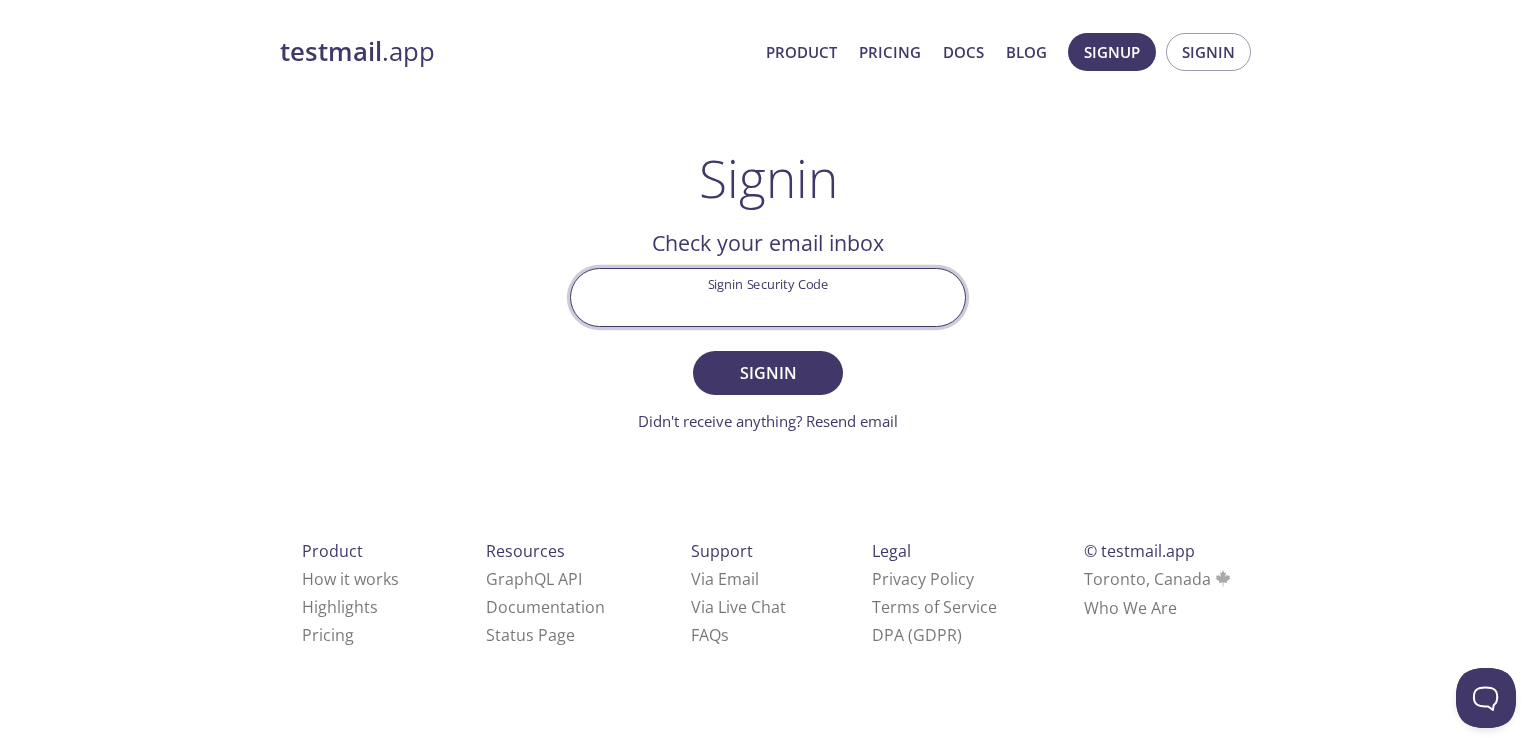 paste on "[INVALID_CREDIT_CARD]" 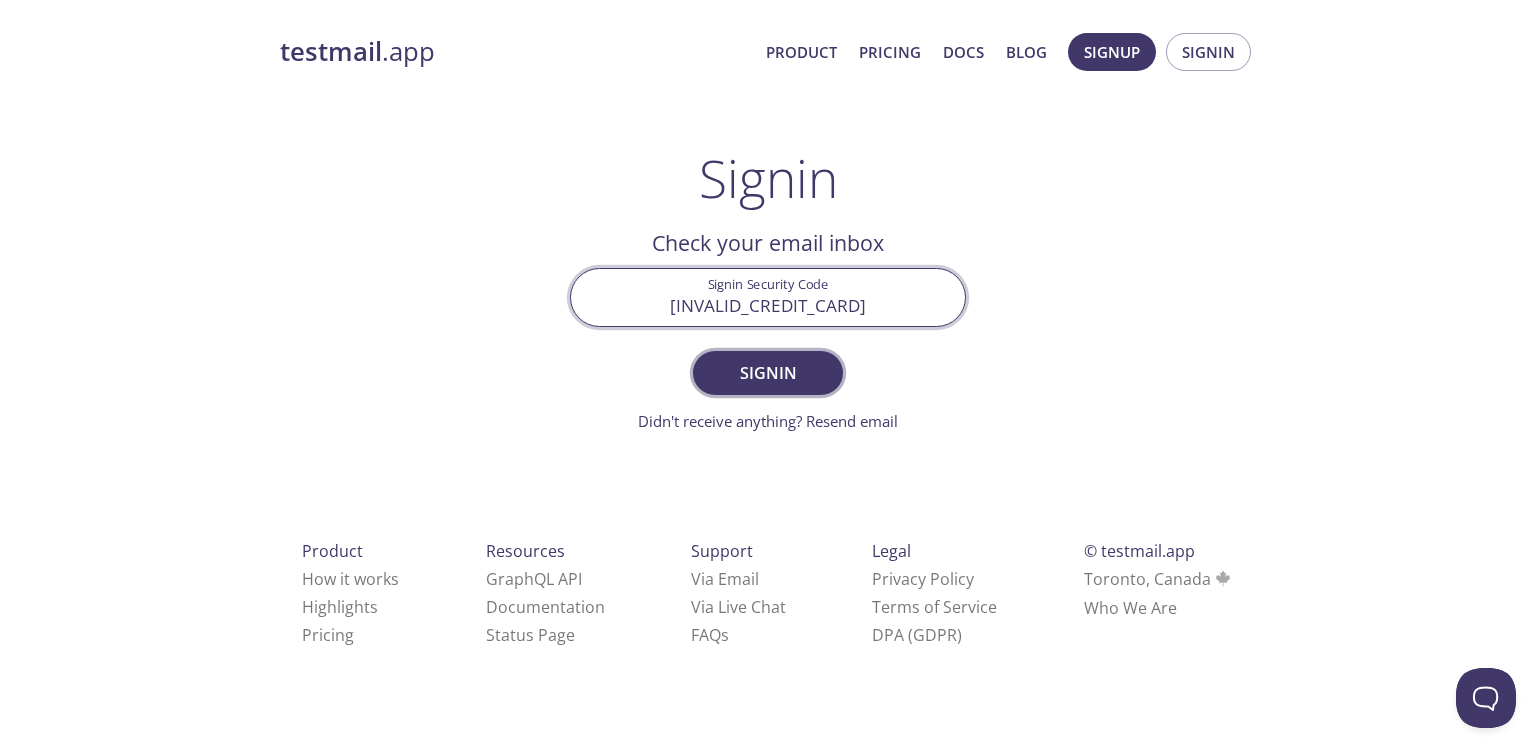 type on "[INVALID_CREDIT_CARD]" 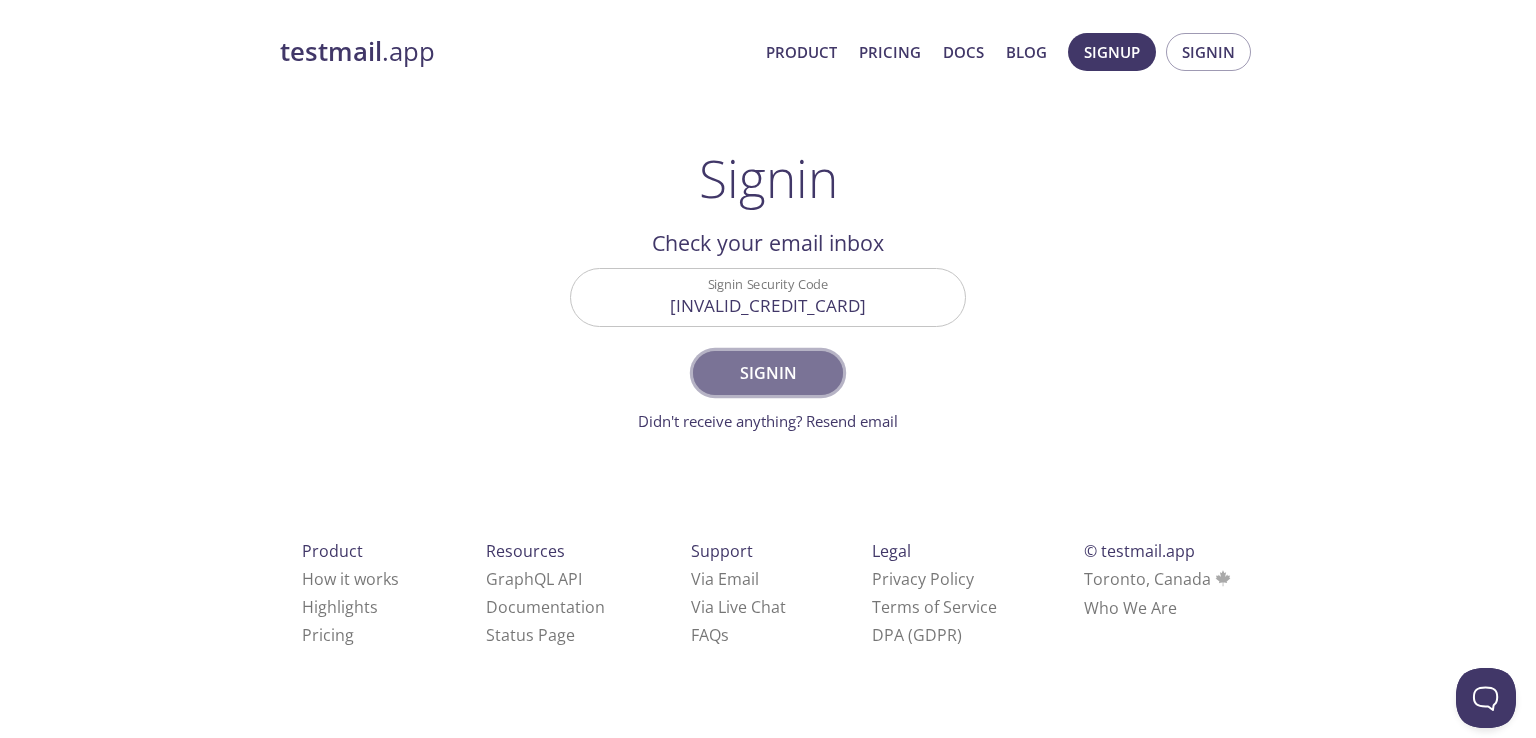 click on "Signin" at bounding box center (768, 373) 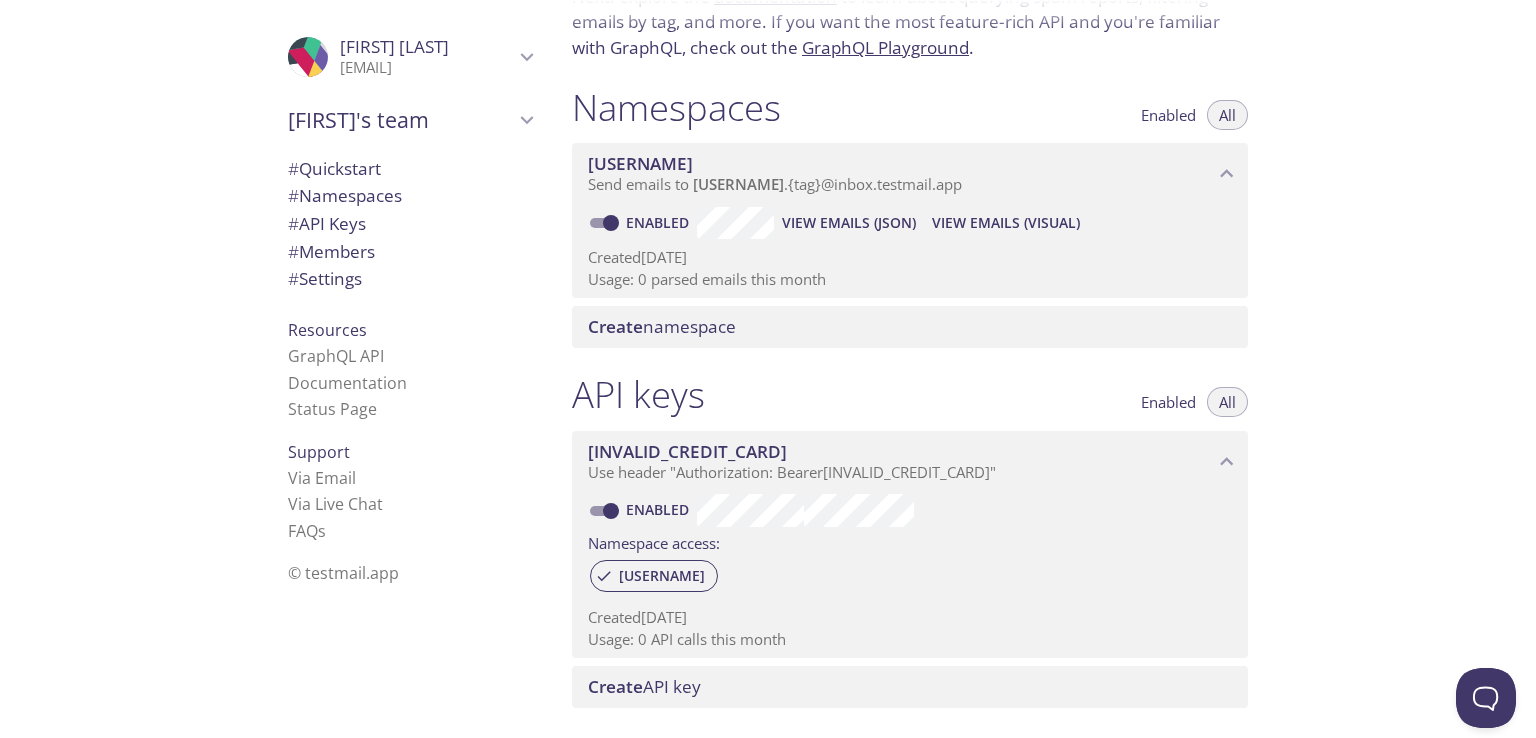 scroll, scrollTop: 0, scrollLeft: 0, axis: both 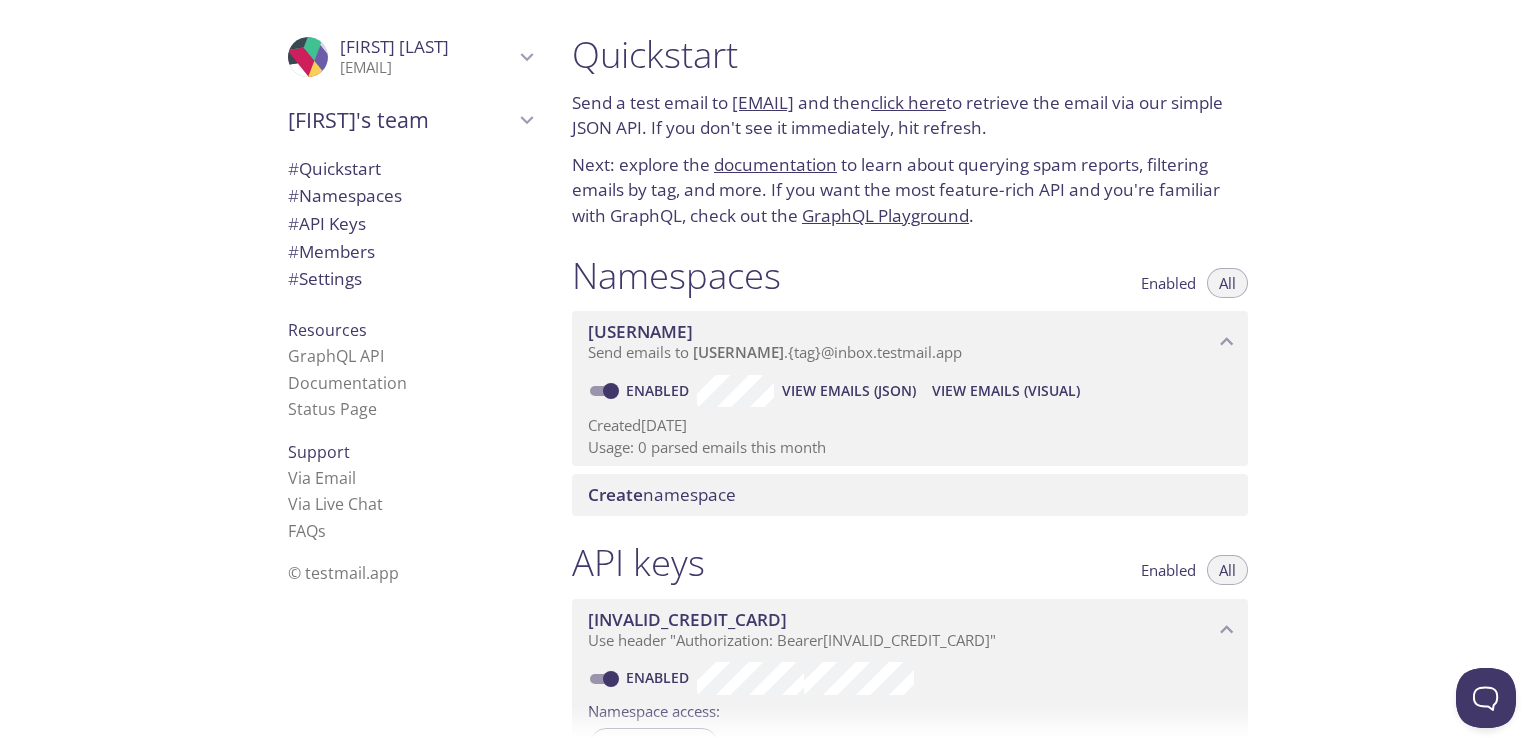drag, startPoint x: 980, startPoint y: 103, endPoint x: 735, endPoint y: 114, distance: 245.24681 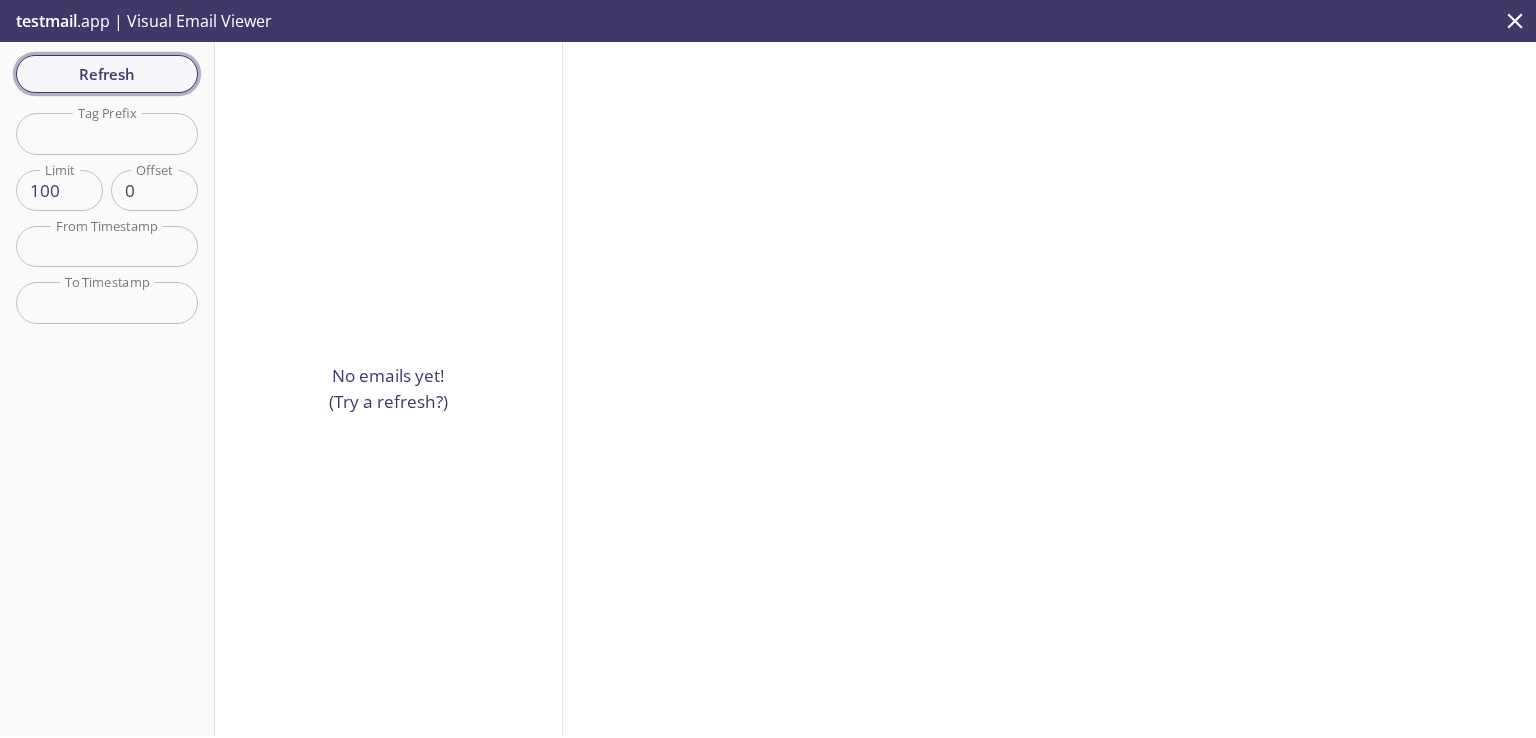 click on "Refresh" at bounding box center (107, 74) 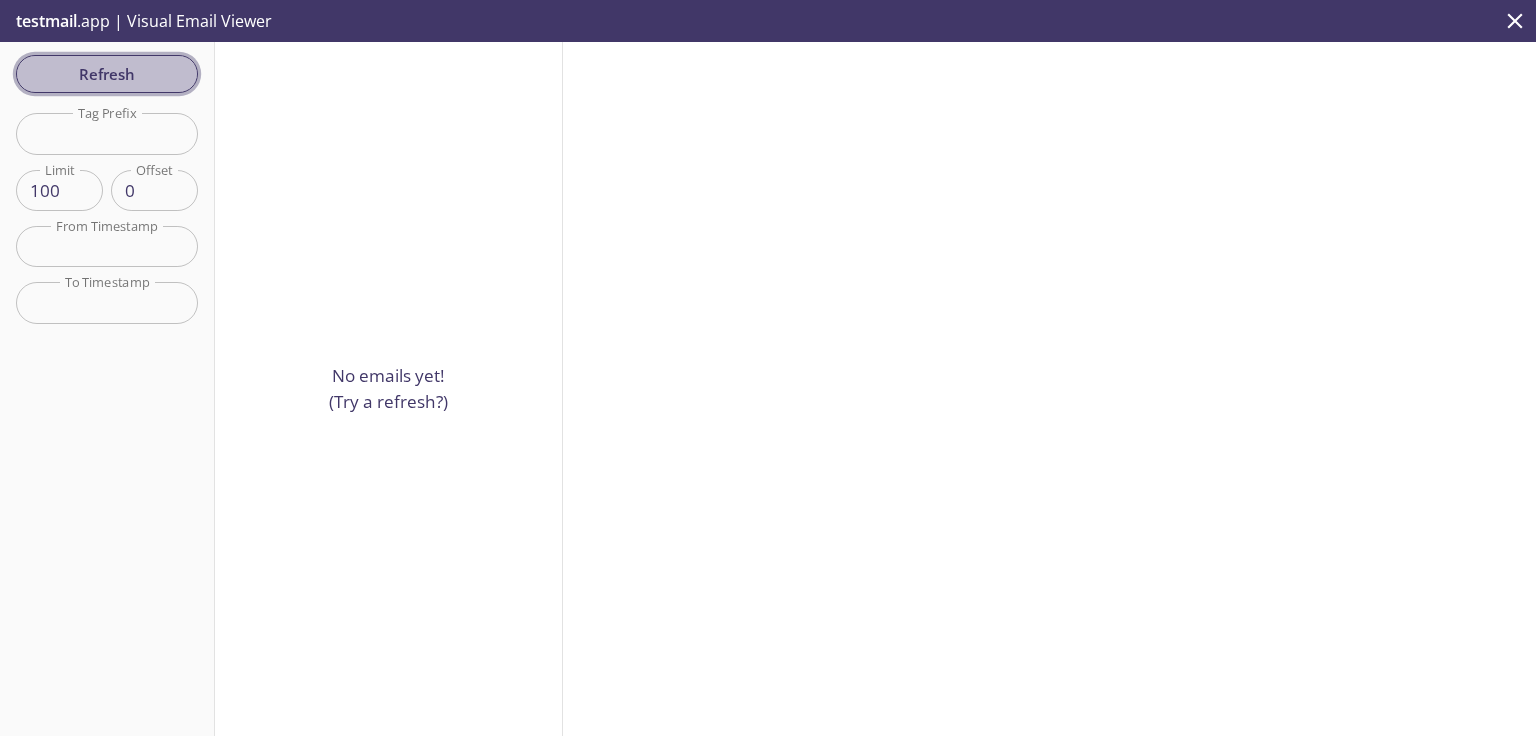 click on "Refresh" at bounding box center (107, 74) 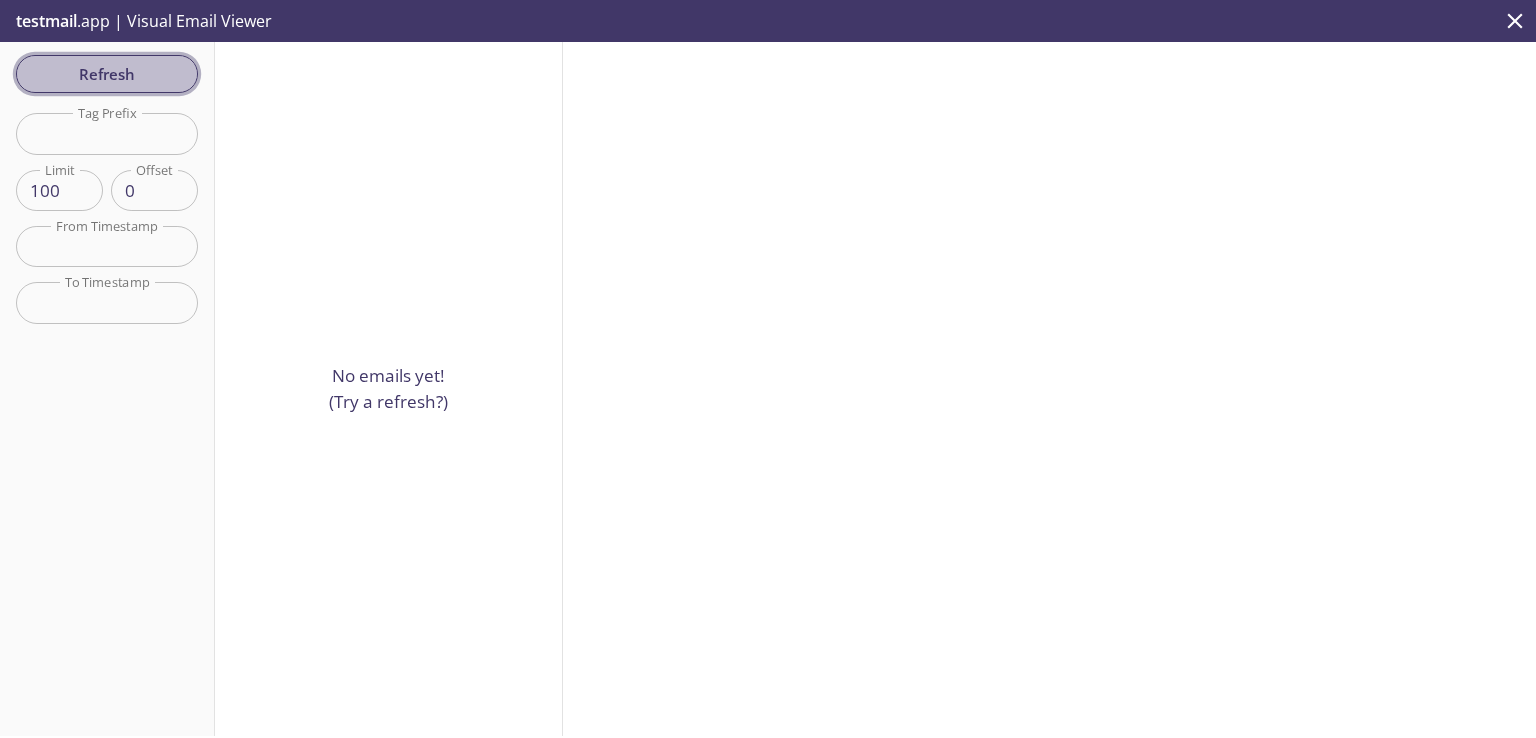 click on "Refresh" at bounding box center (107, 74) 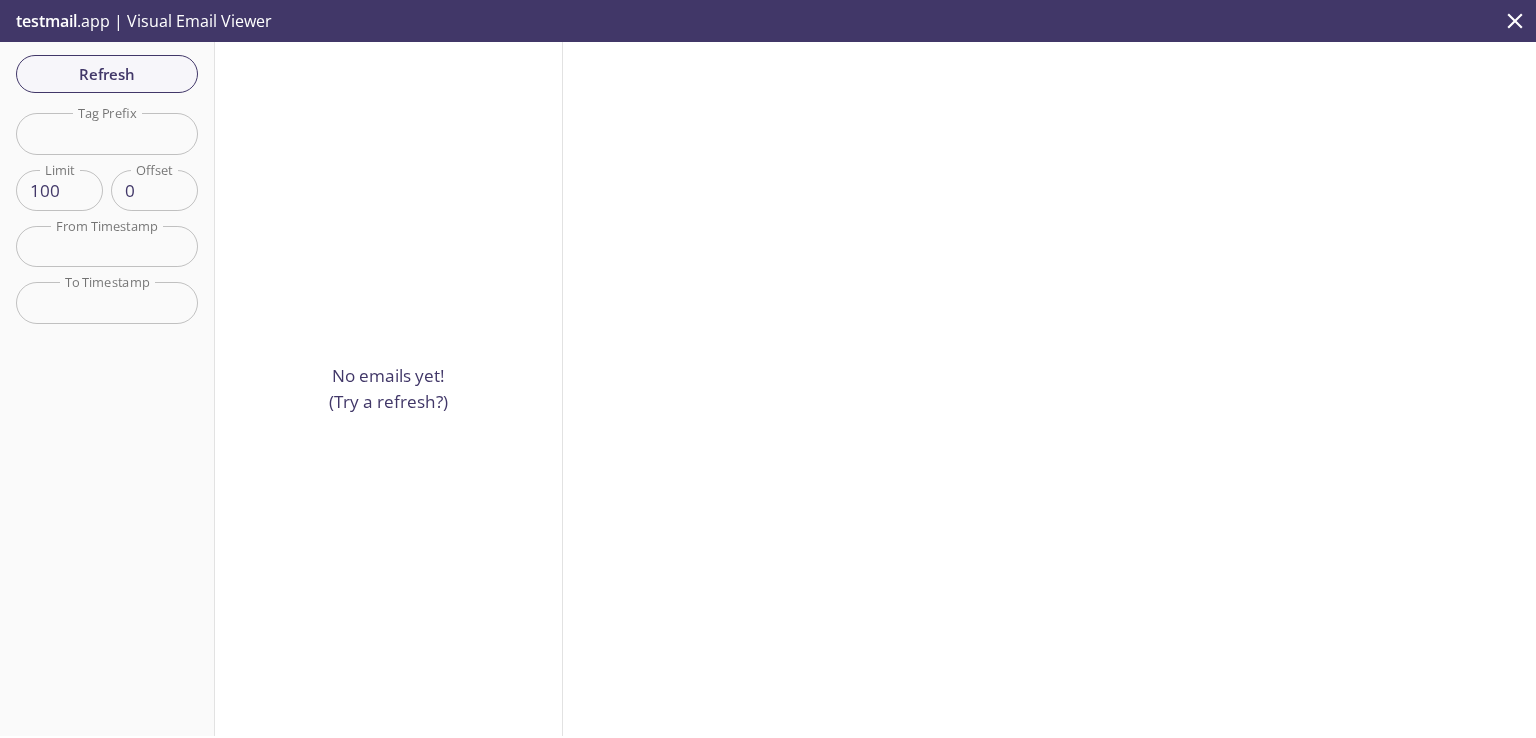 click on "Refresh Filters Tag Prefix Tag Prefix Limit 100 Limit Offset 0 Offset From Timestamp From Timestamp To Timestamp To Timestamp Reset" at bounding box center [107, 389] 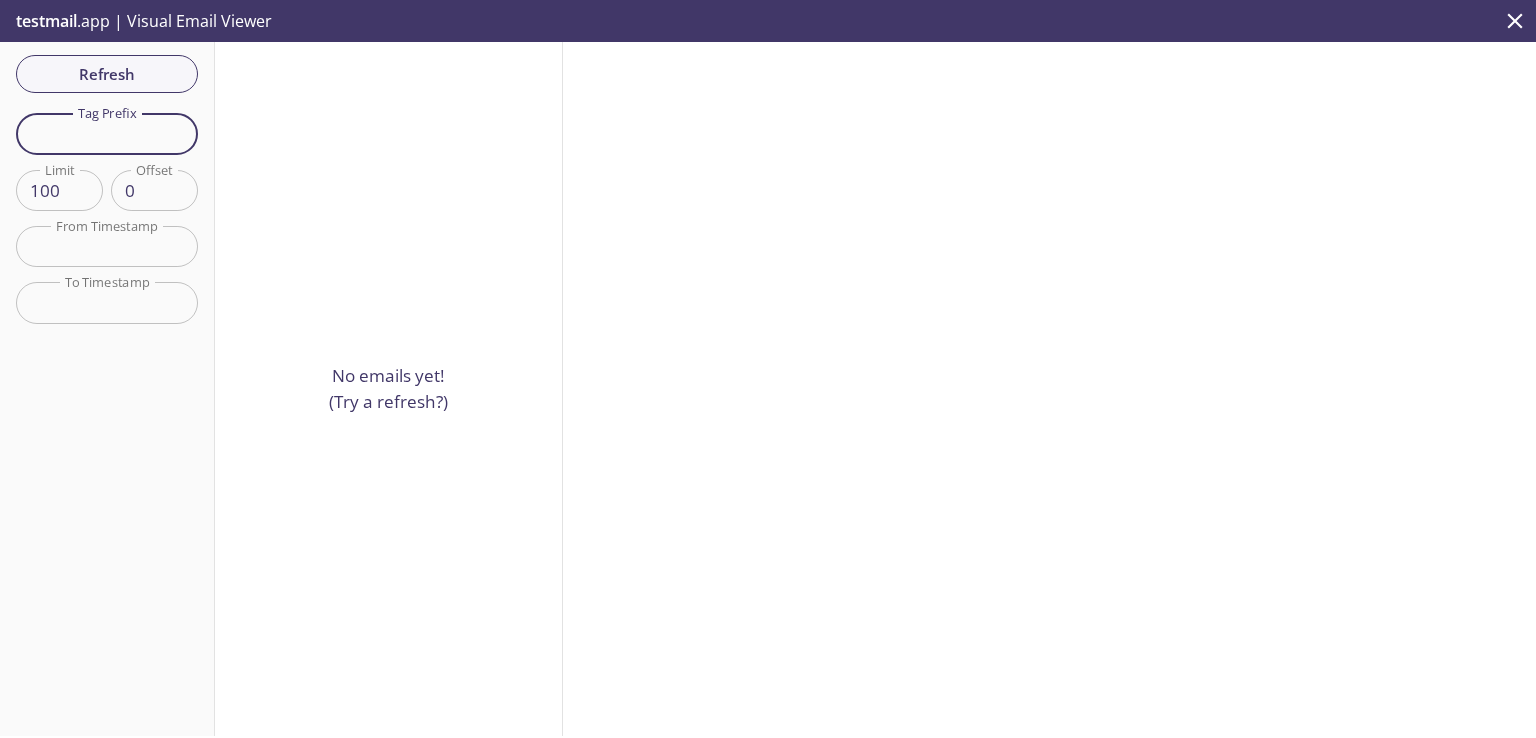 click at bounding box center [107, 133] 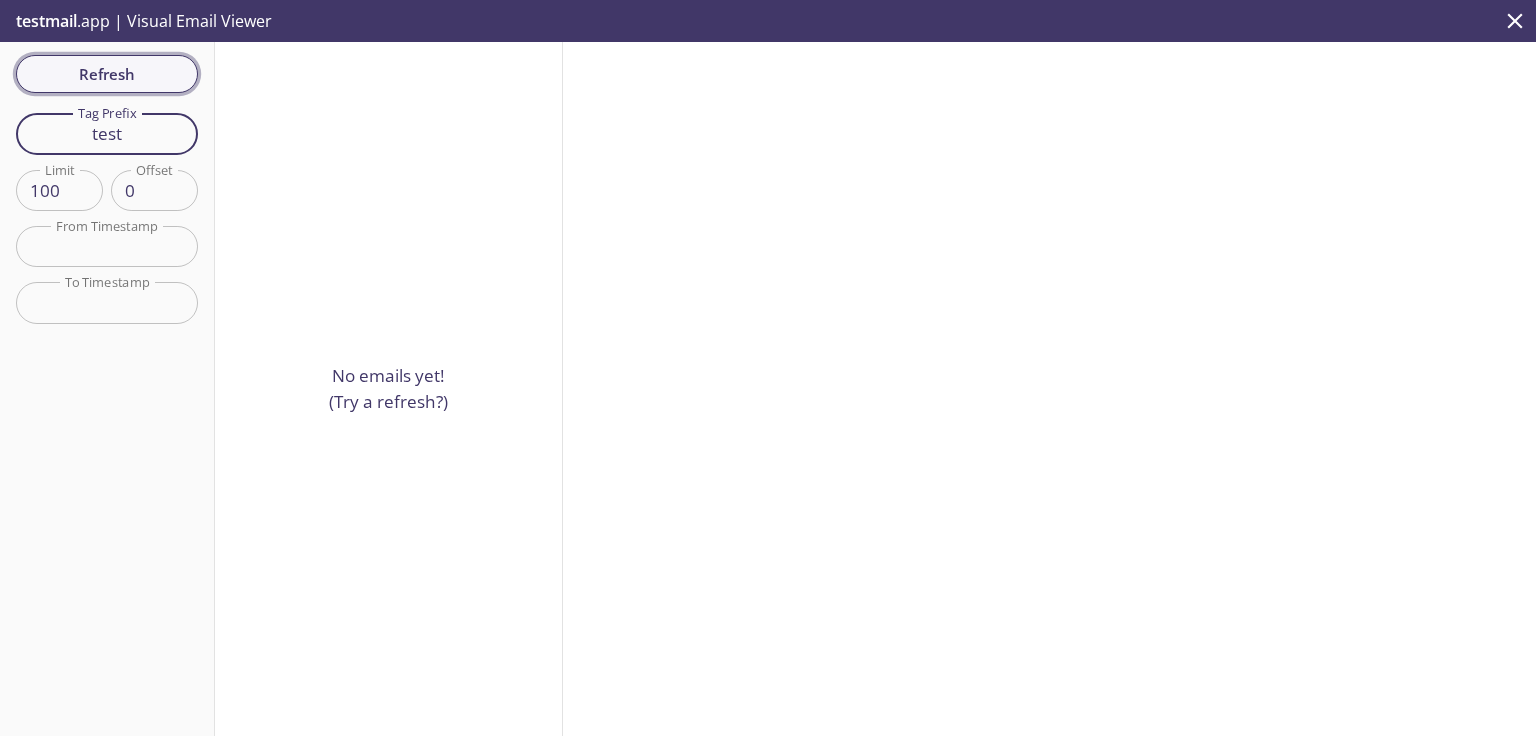 type on "test" 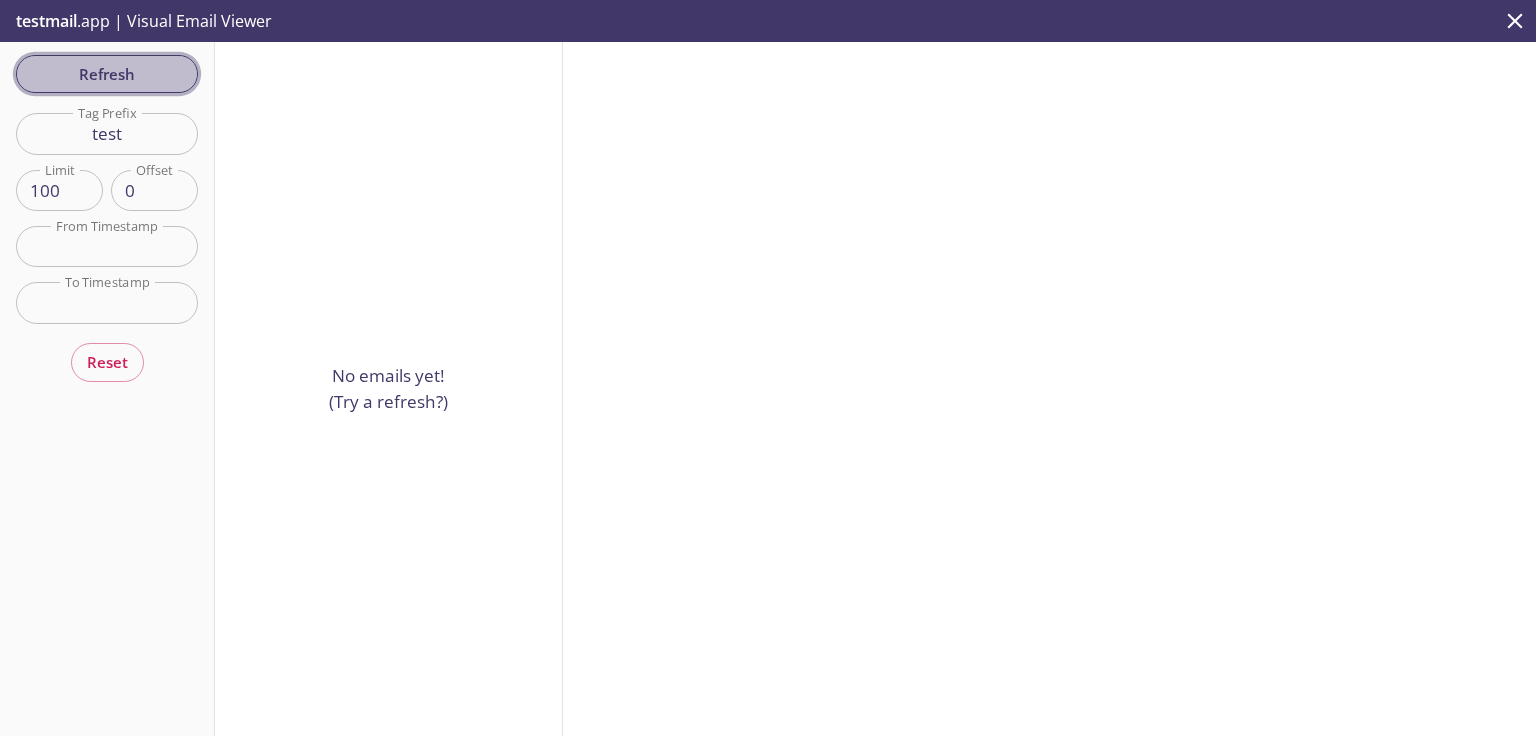 click on "Refresh" at bounding box center (107, 74) 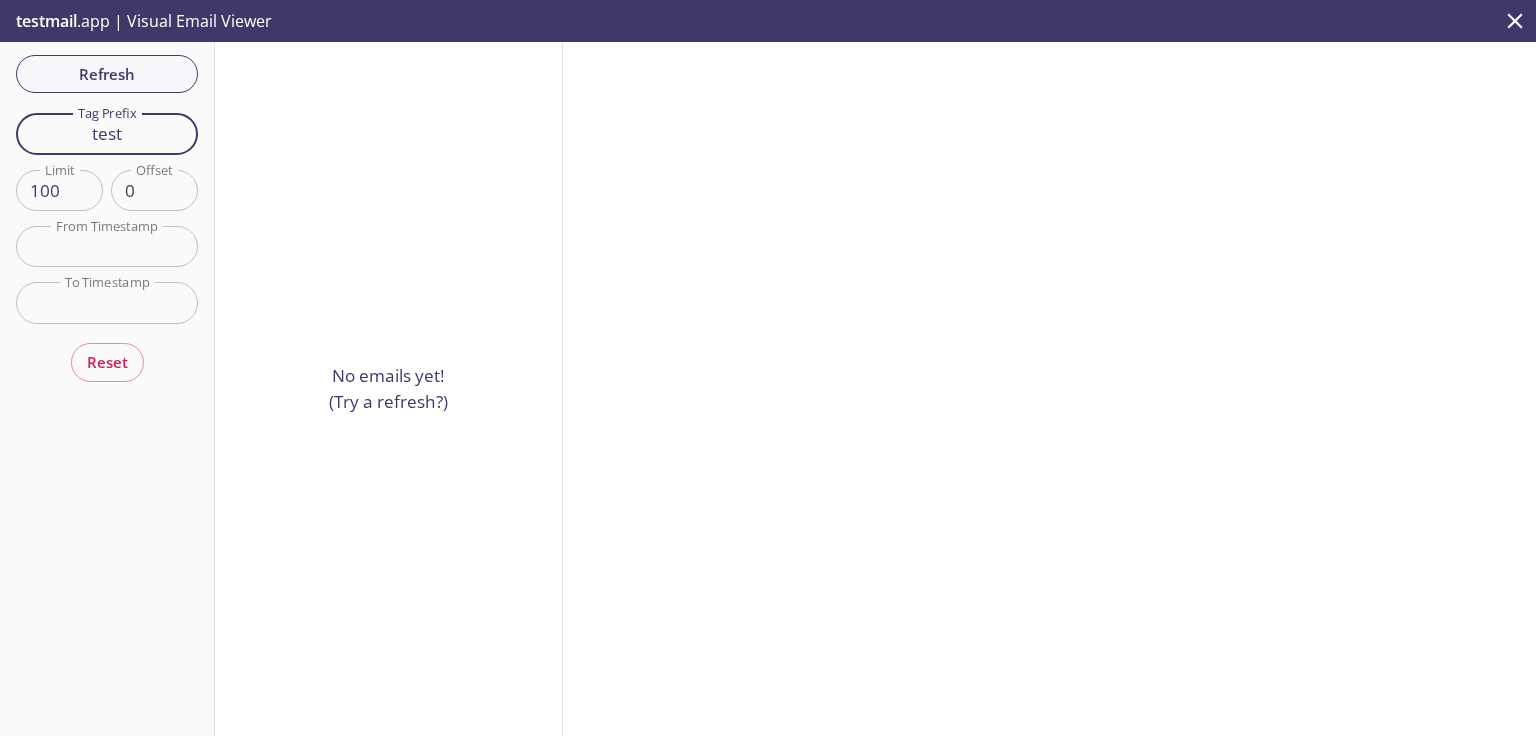 drag, startPoint x: 130, startPoint y: 134, endPoint x: 81, endPoint y: 138, distance: 49.162994 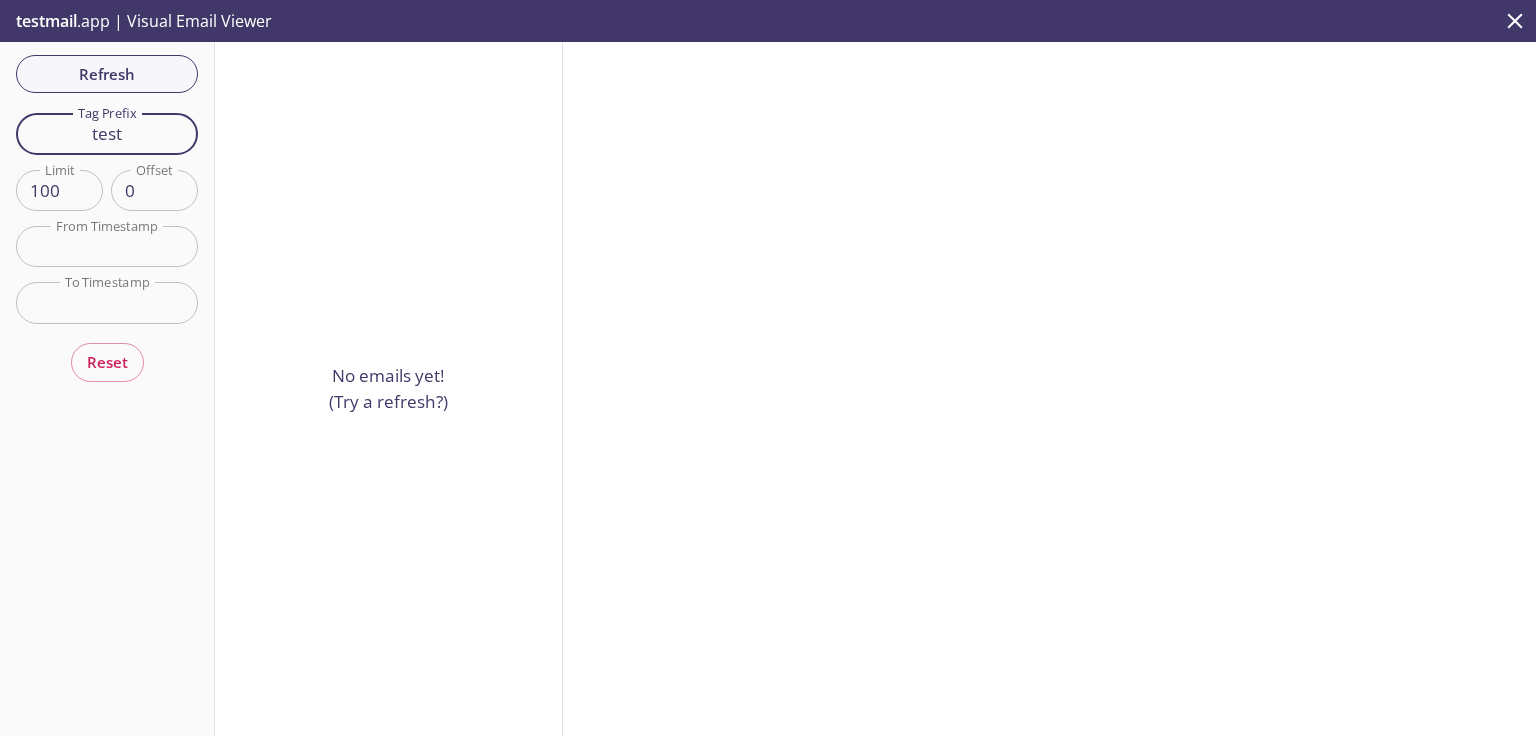 click on "test" at bounding box center (107, 133) 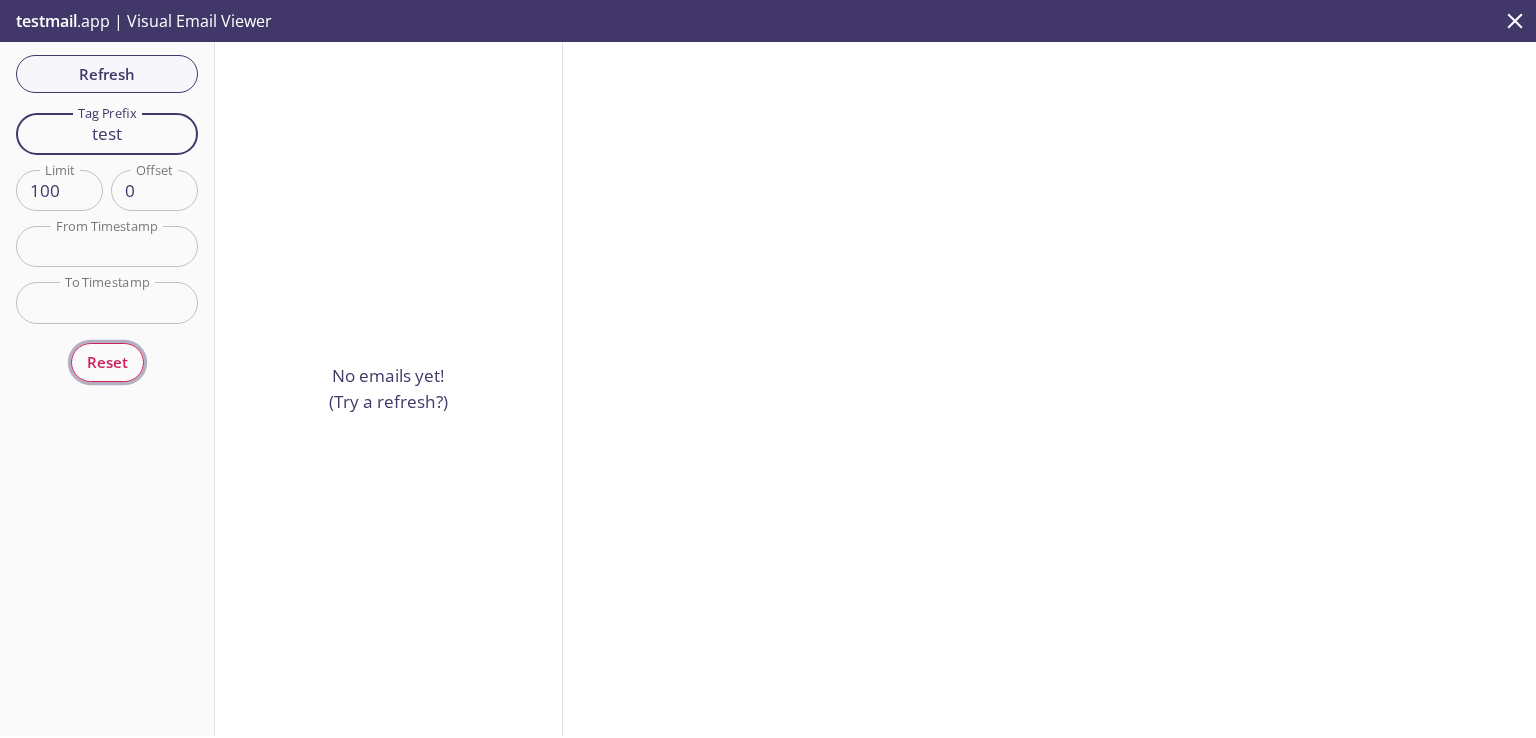 click on "Reset" at bounding box center (107, 362) 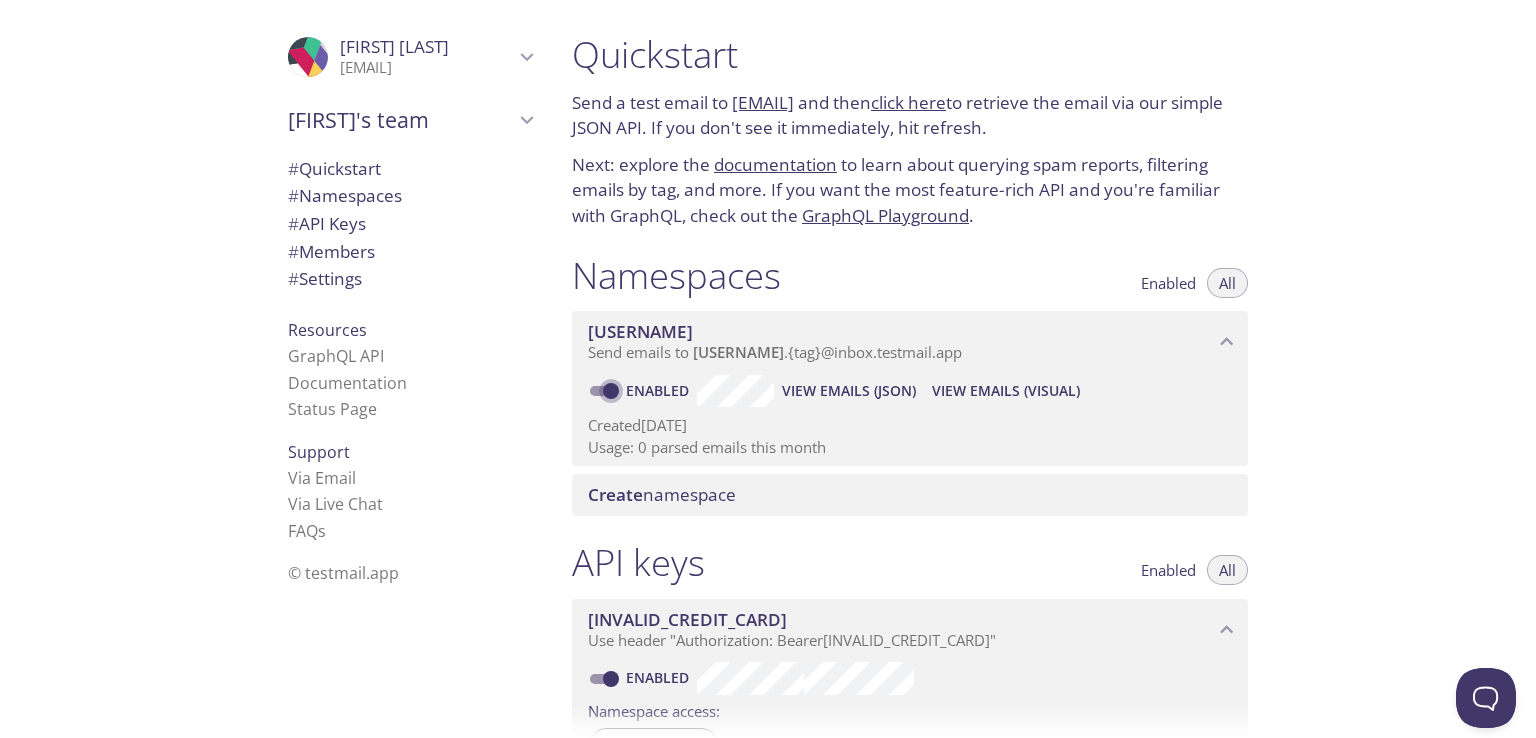 click on "Enabled" at bounding box center [611, 391] 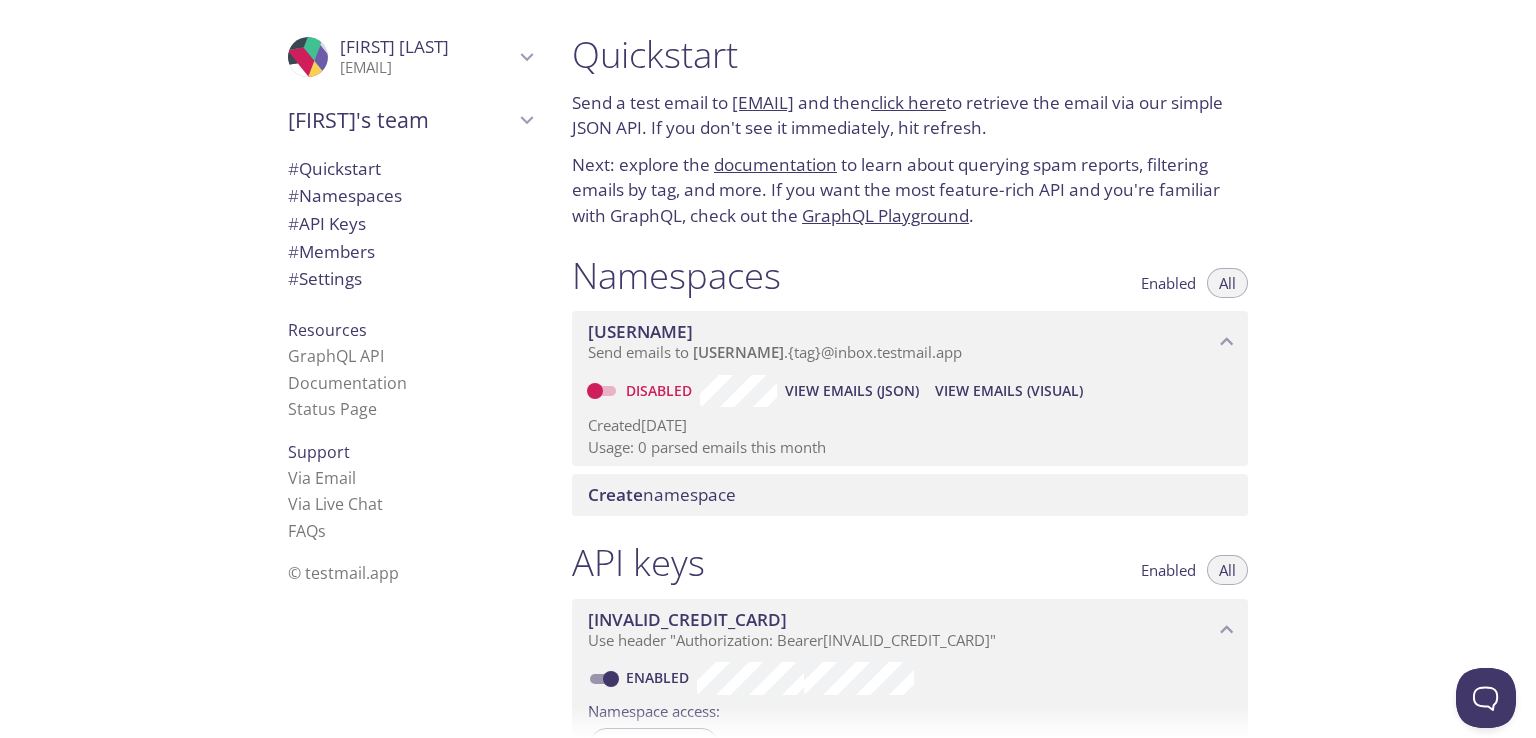 click on "Disabled" at bounding box center [595, 391] 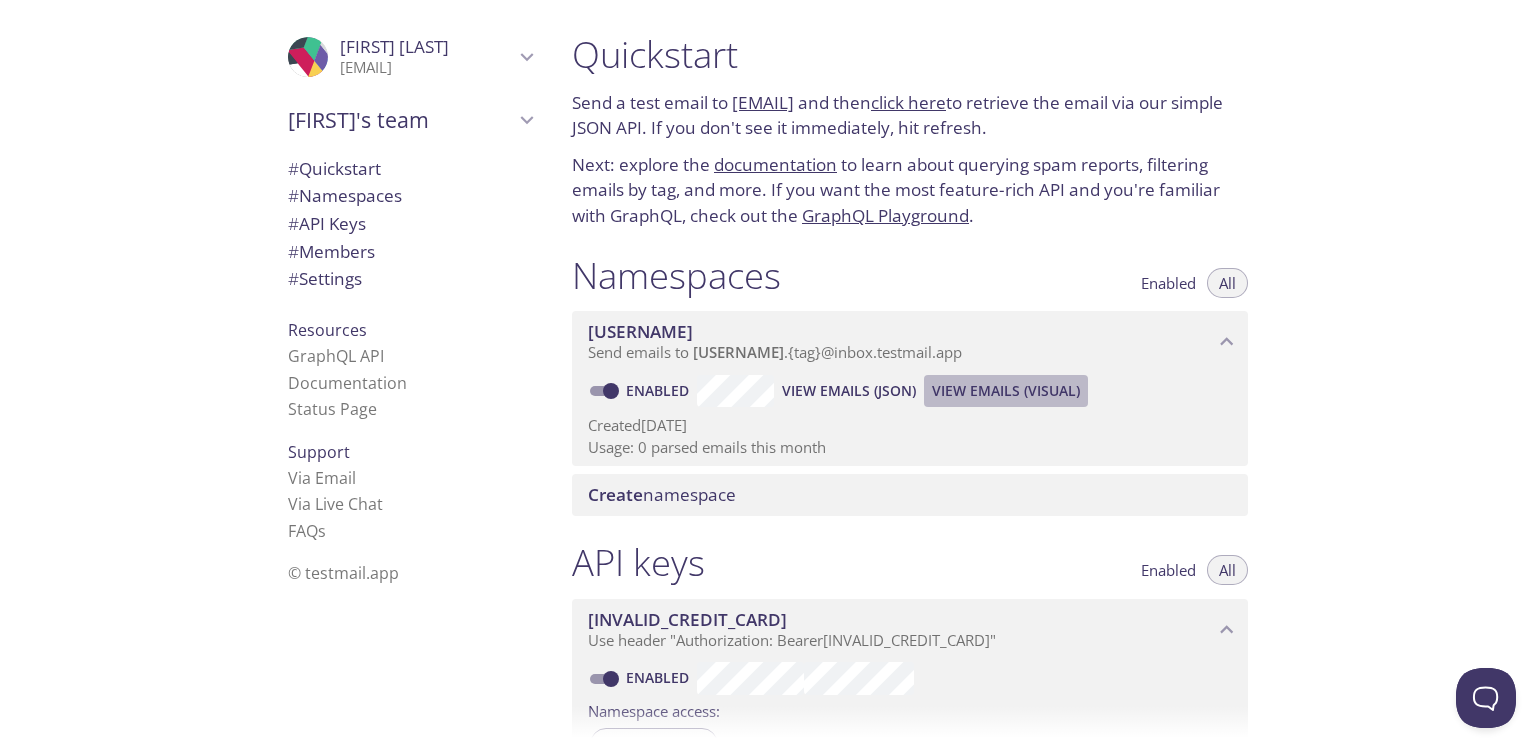 click on "View Emails (Visual)" at bounding box center (1006, 391) 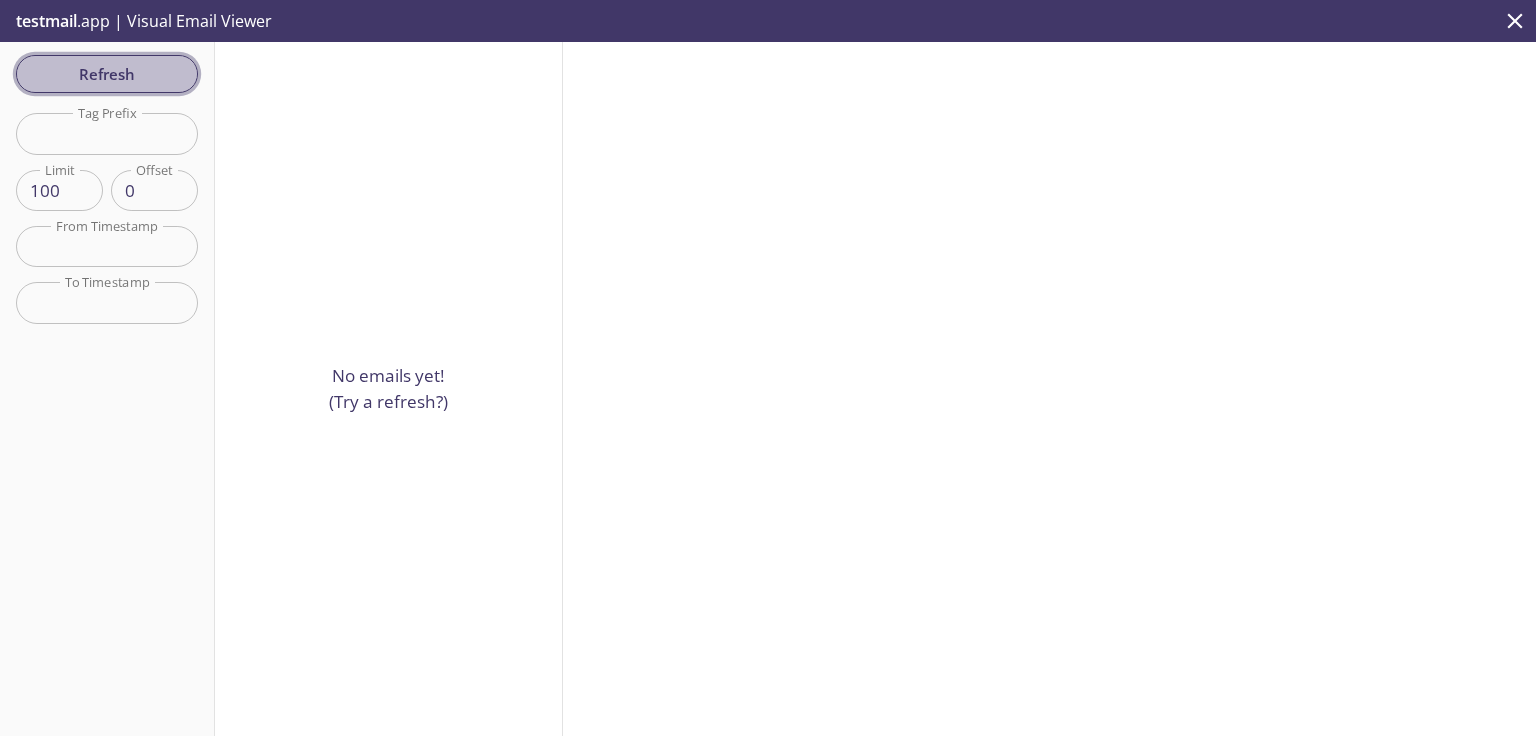 click on "Refresh" at bounding box center (107, 74) 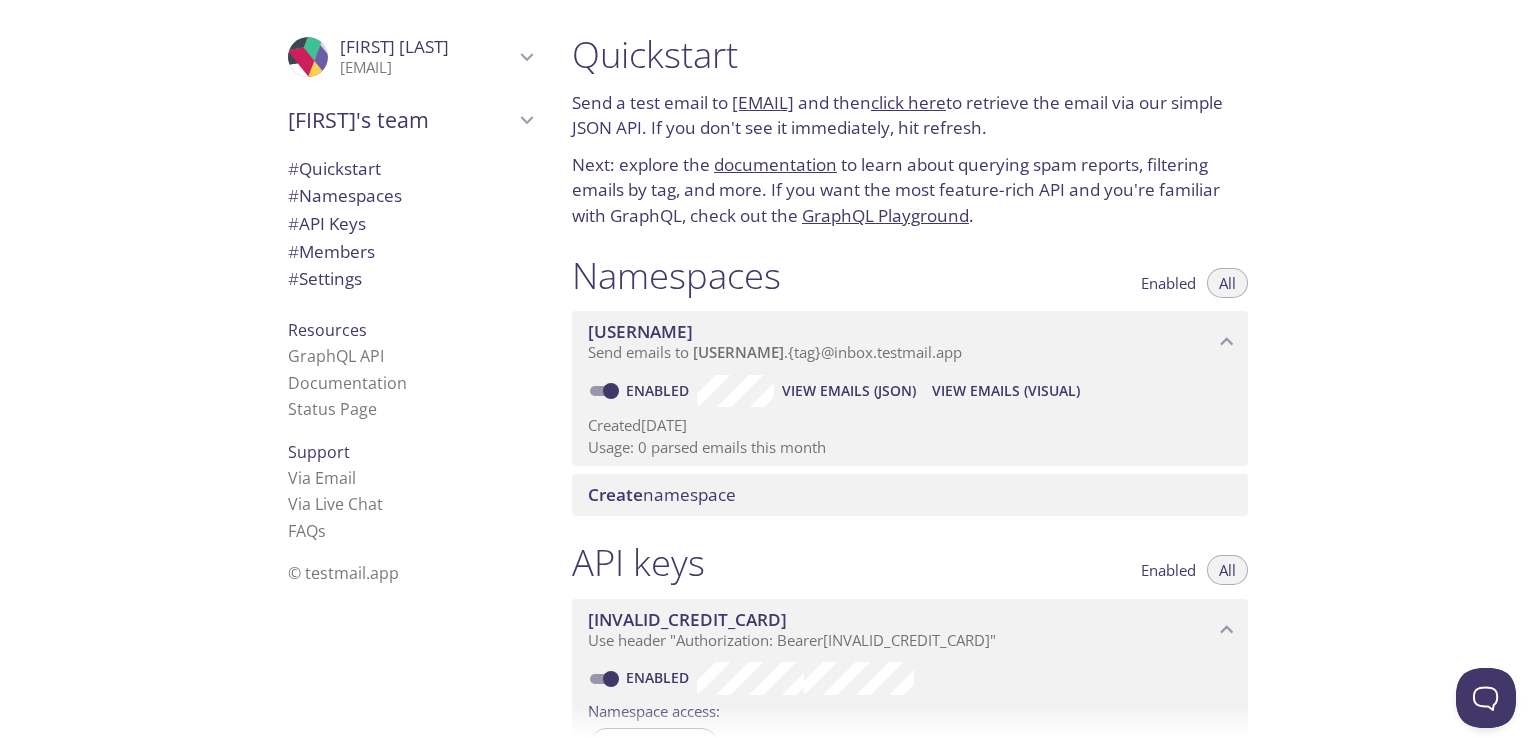 click on "Send emails to   [USERNAME] . {tag} @inbox.testmail.app" at bounding box center (775, 352) 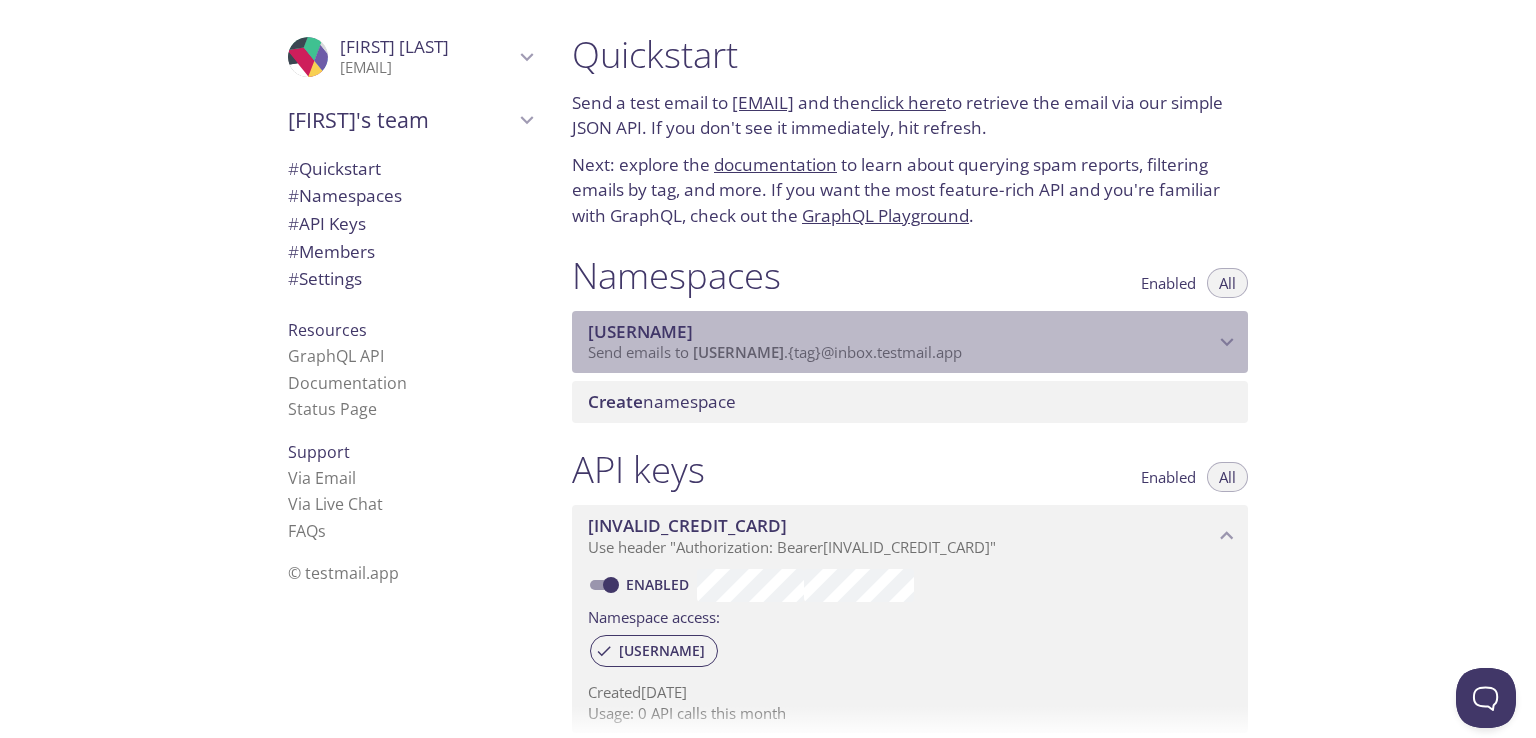 click on "Send emails to   [USERNAME] . {tag} @inbox.testmail.app" at bounding box center [775, 352] 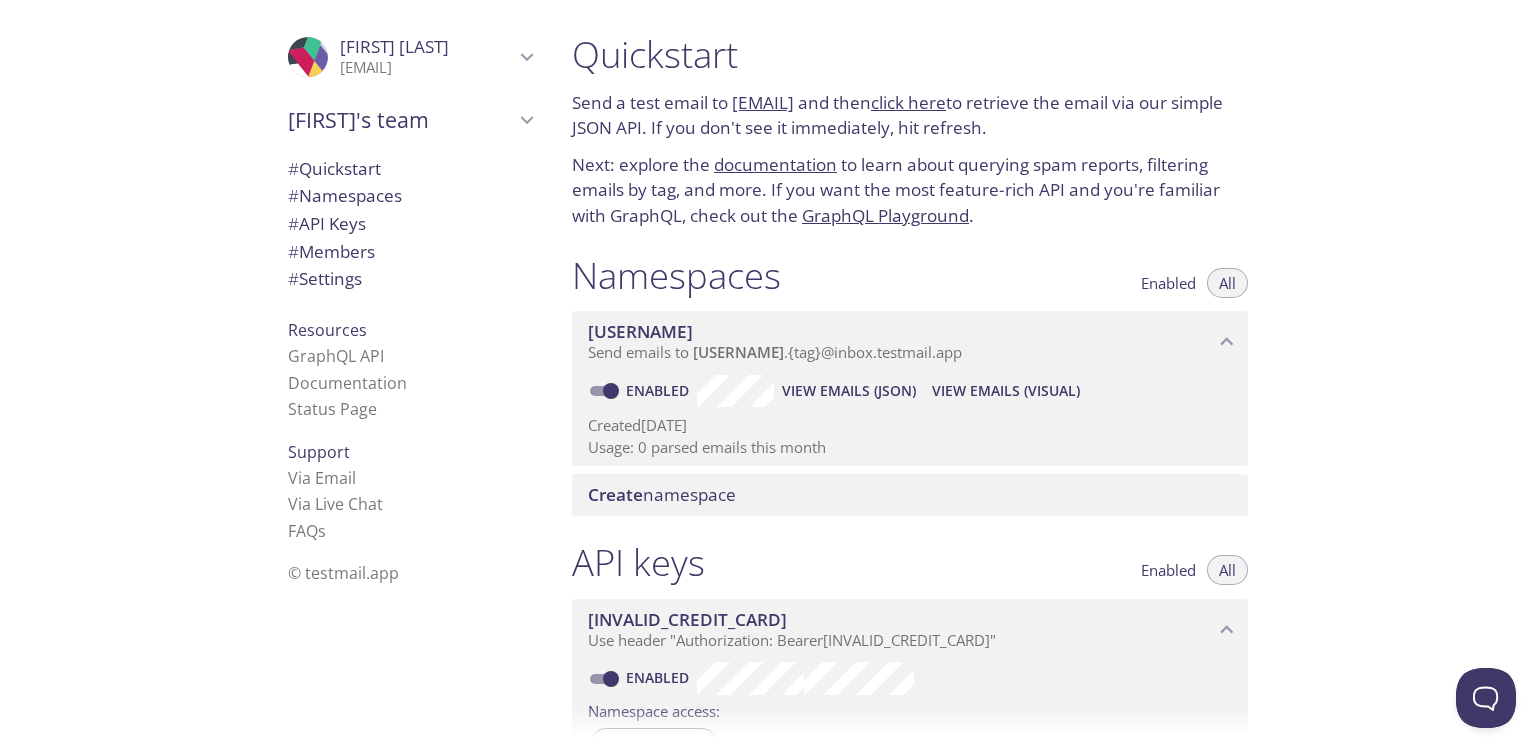 click on "click here" at bounding box center (908, 102) 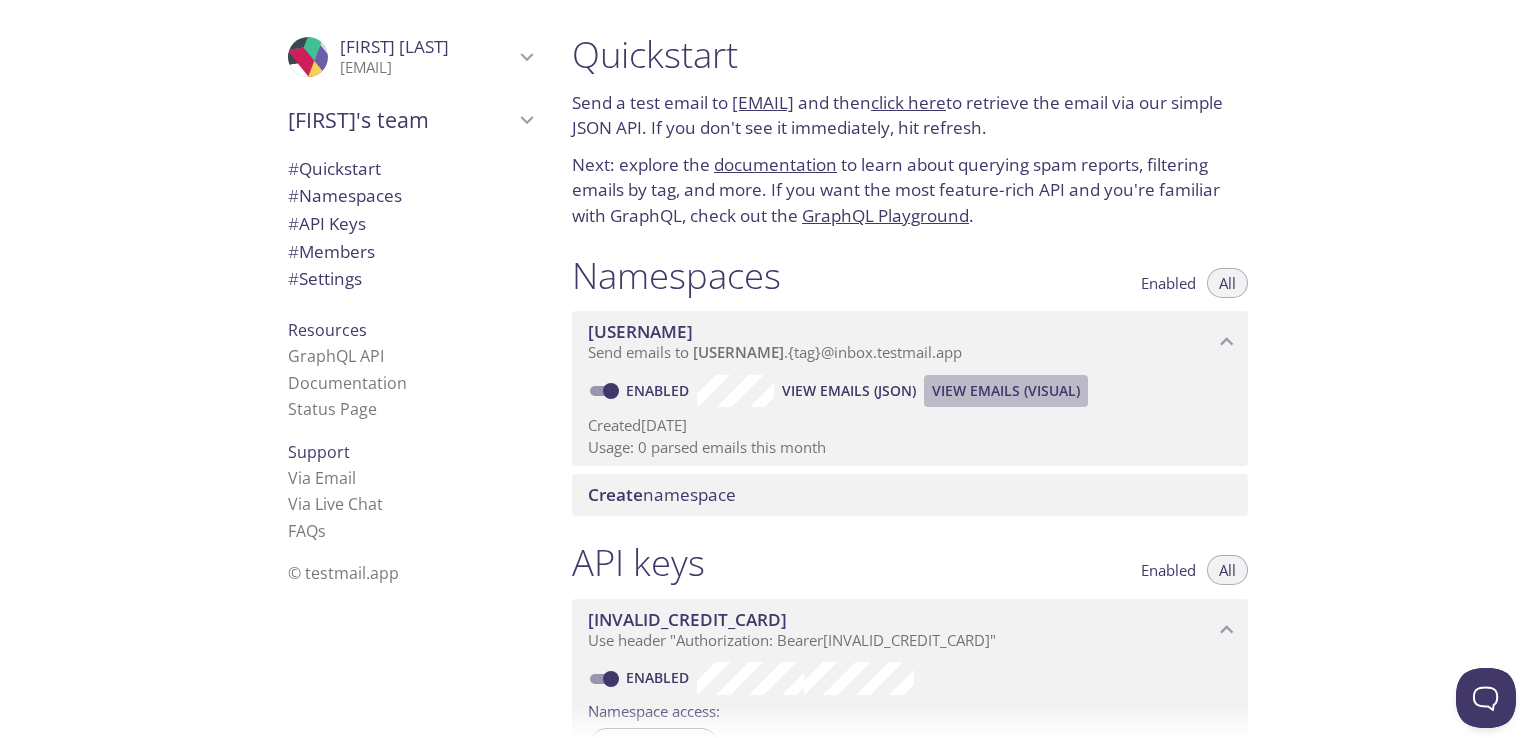 click on "View Emails (Visual)" at bounding box center [1006, 391] 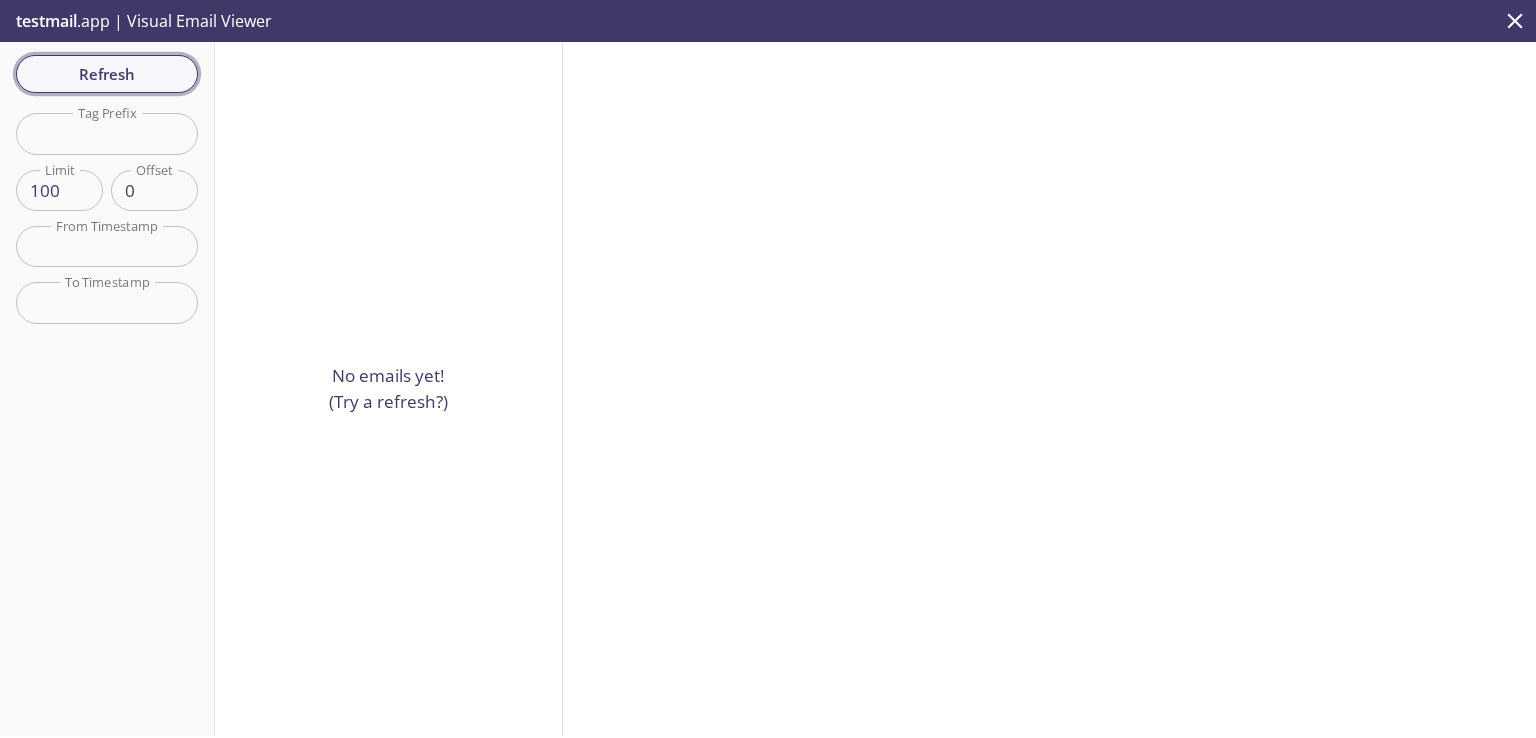 click on "Refresh" at bounding box center [107, 74] 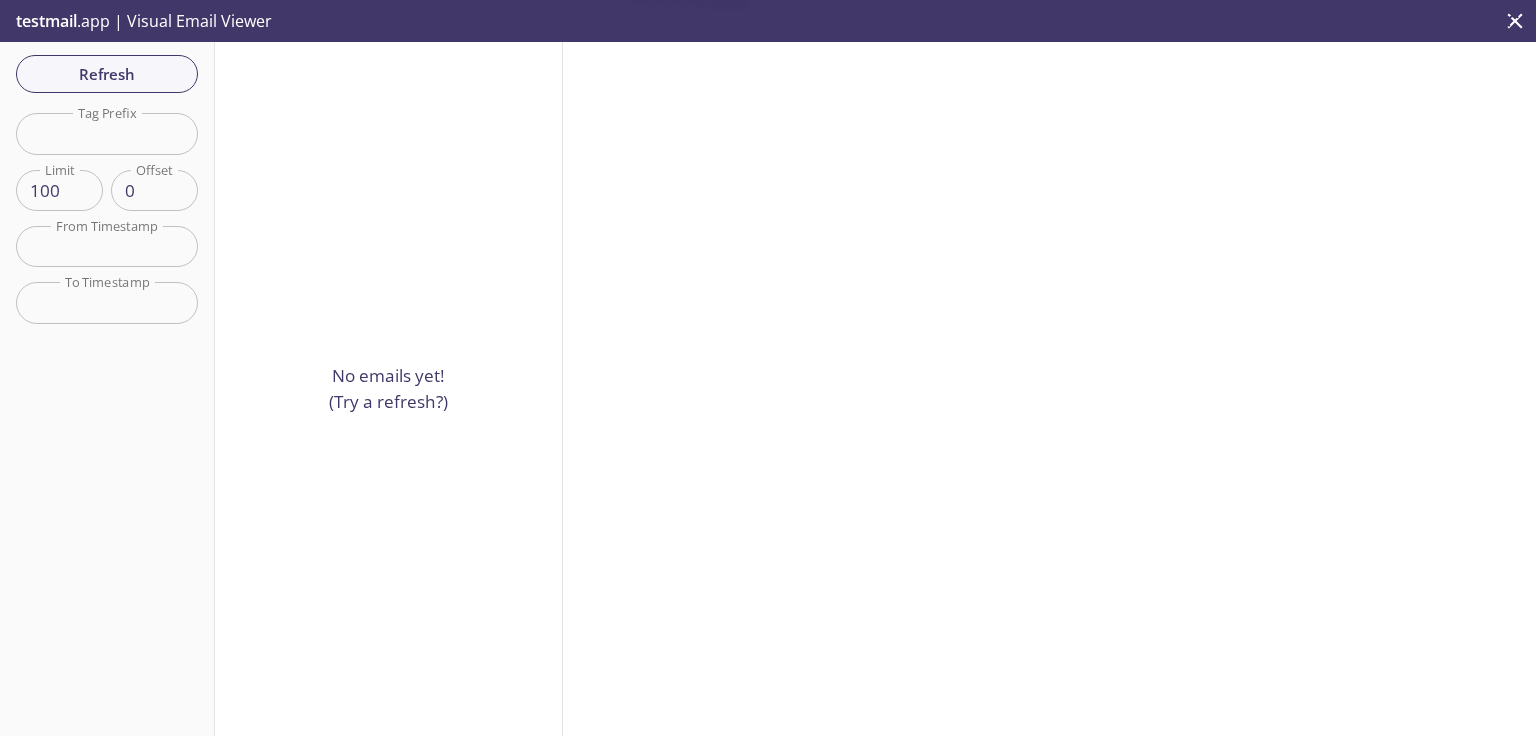 click at bounding box center (107, 133) 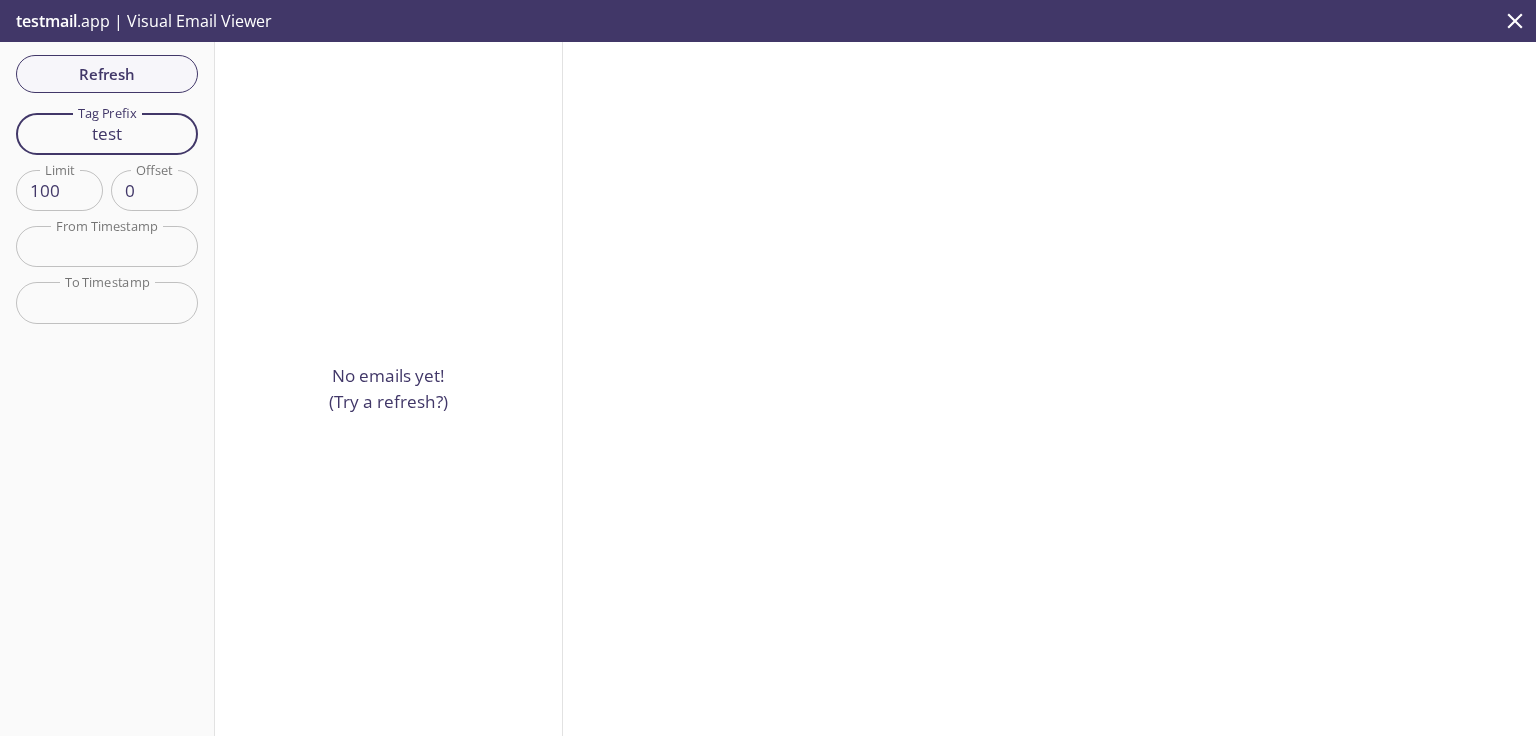 type on "test" 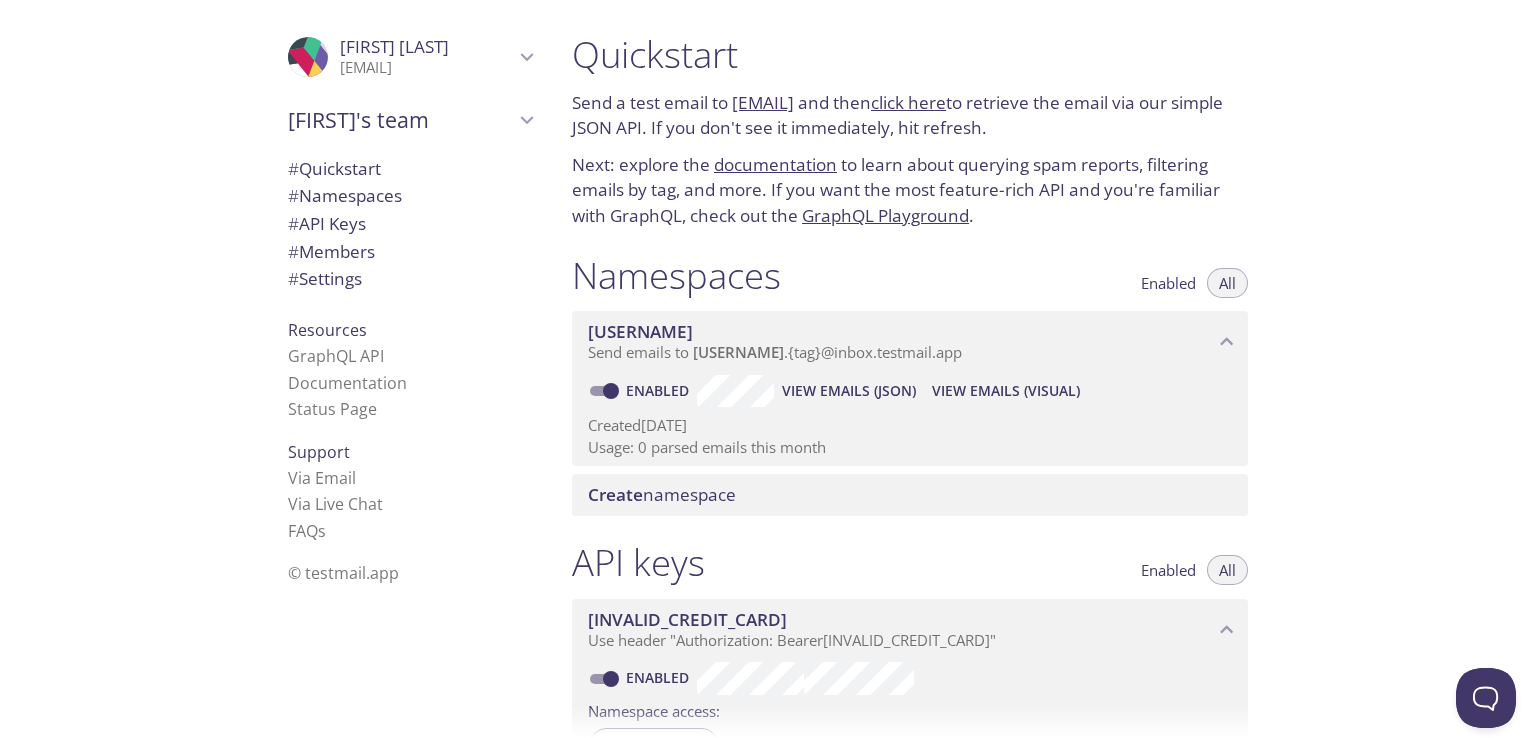 click on "click here" at bounding box center (908, 102) 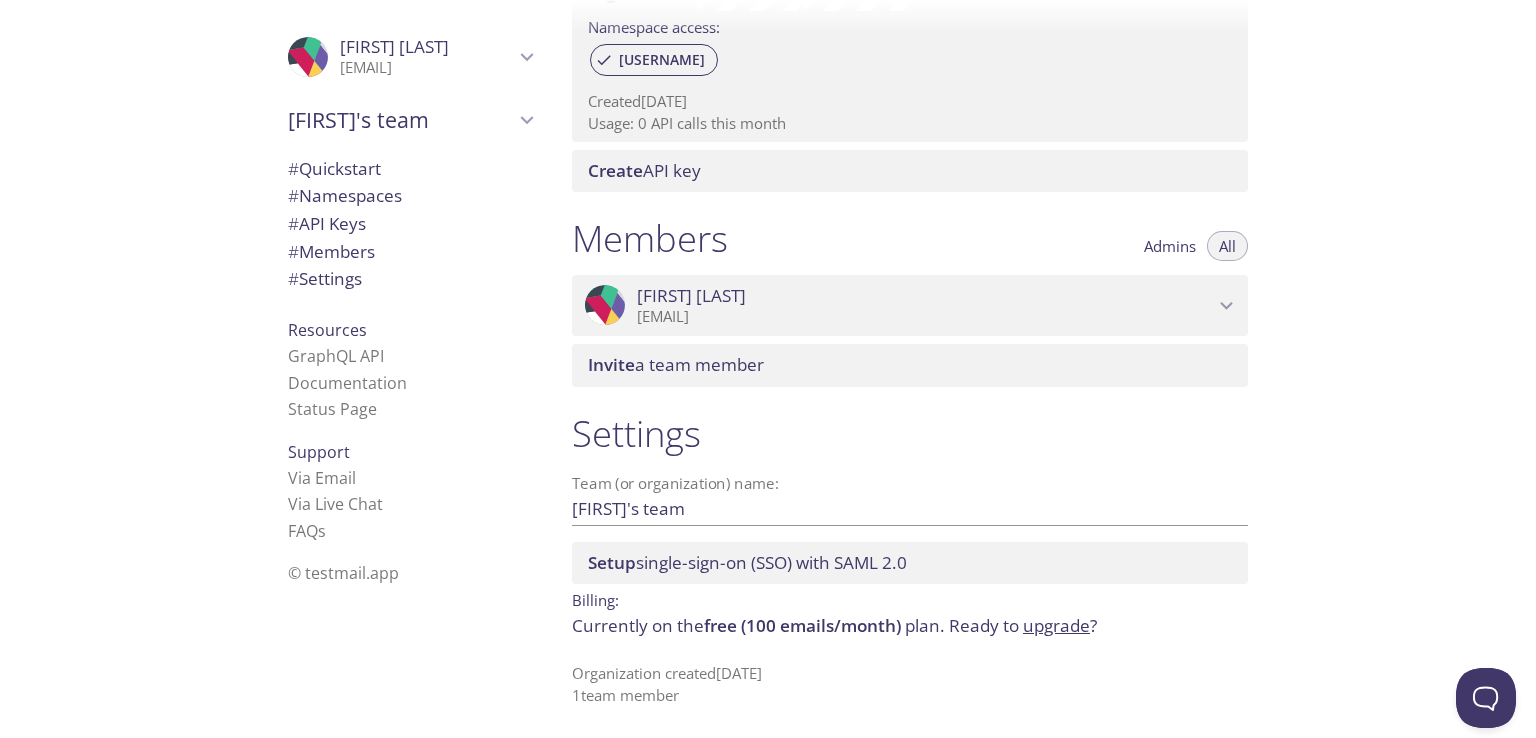 scroll, scrollTop: 0, scrollLeft: 0, axis: both 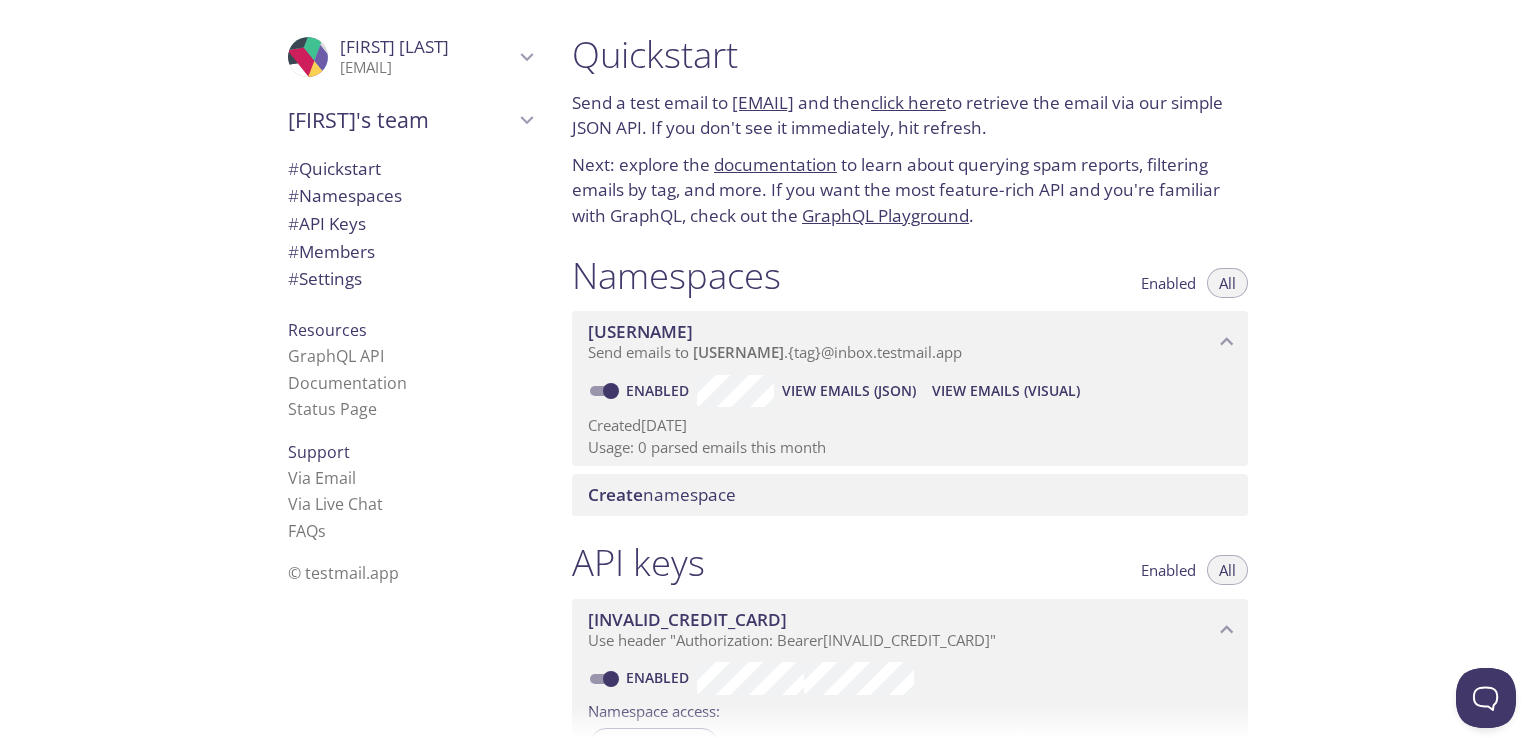 click on "View Emails (Visual)" at bounding box center [1006, 391] 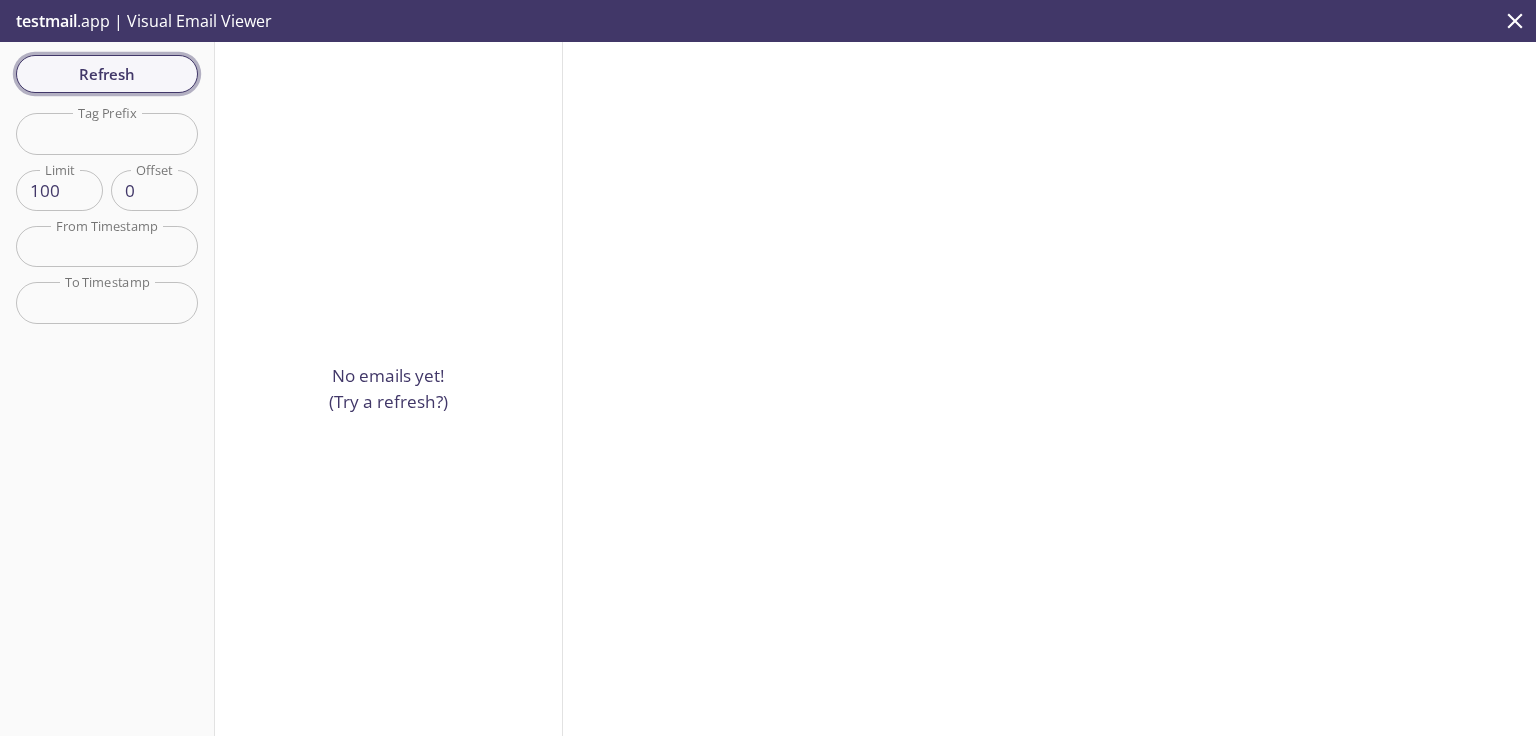 click on "Refresh" at bounding box center [107, 74] 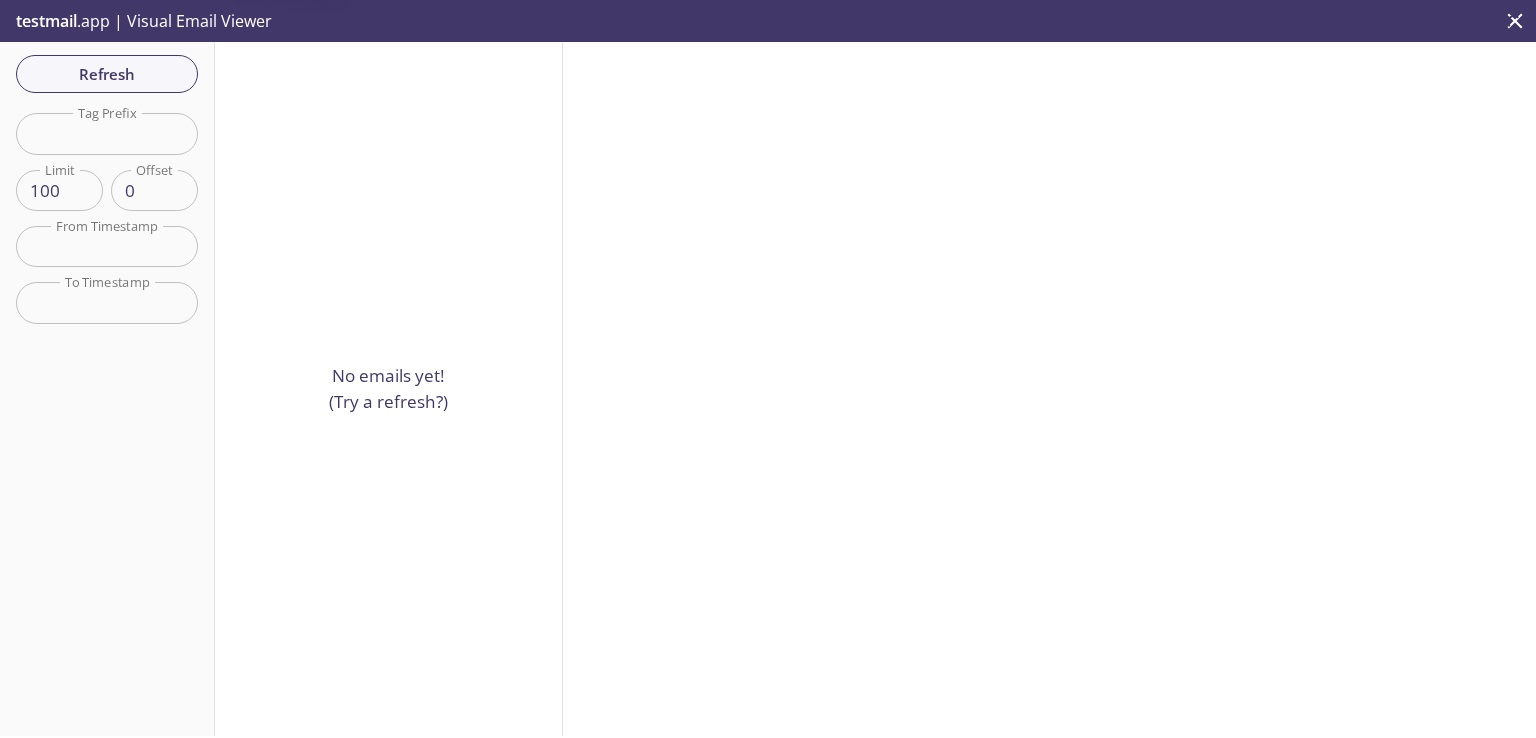 click at bounding box center (107, 133) 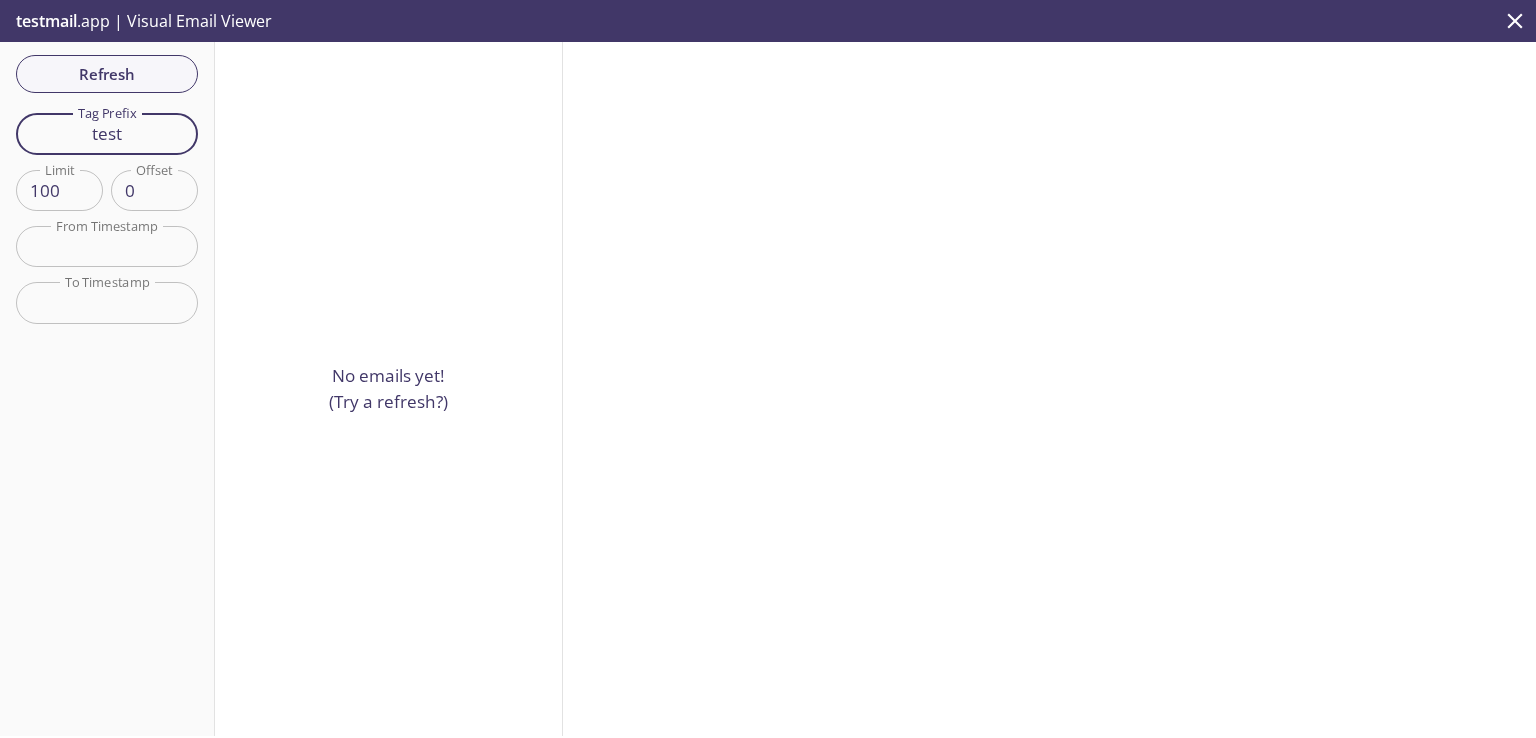 type on "test" 